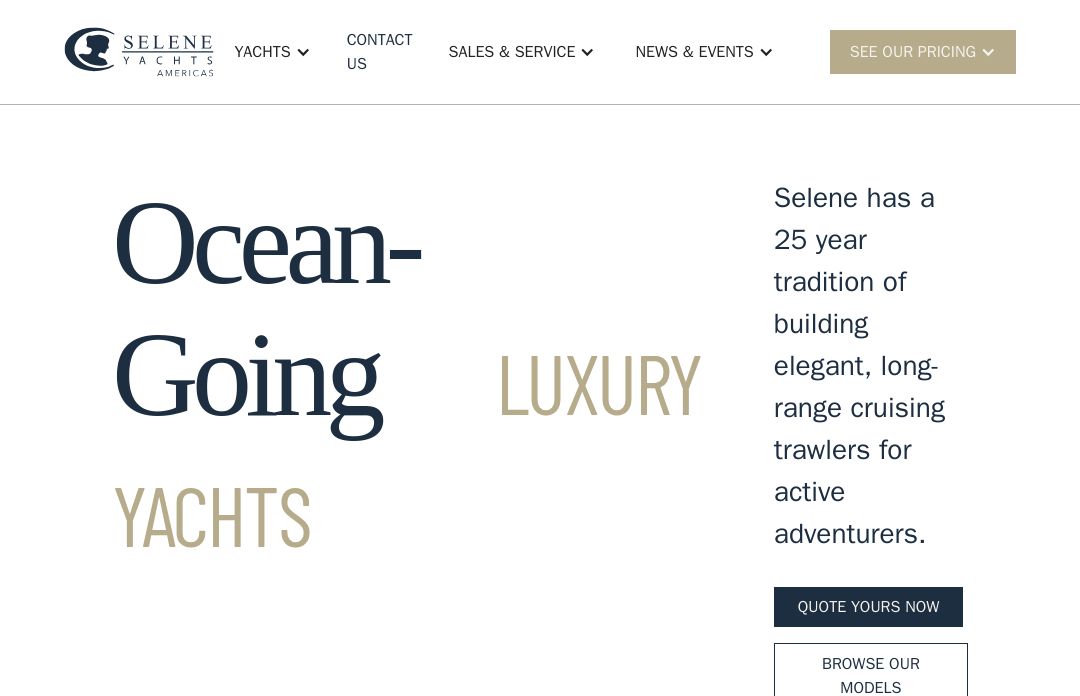 scroll, scrollTop: 0, scrollLeft: 0, axis: both 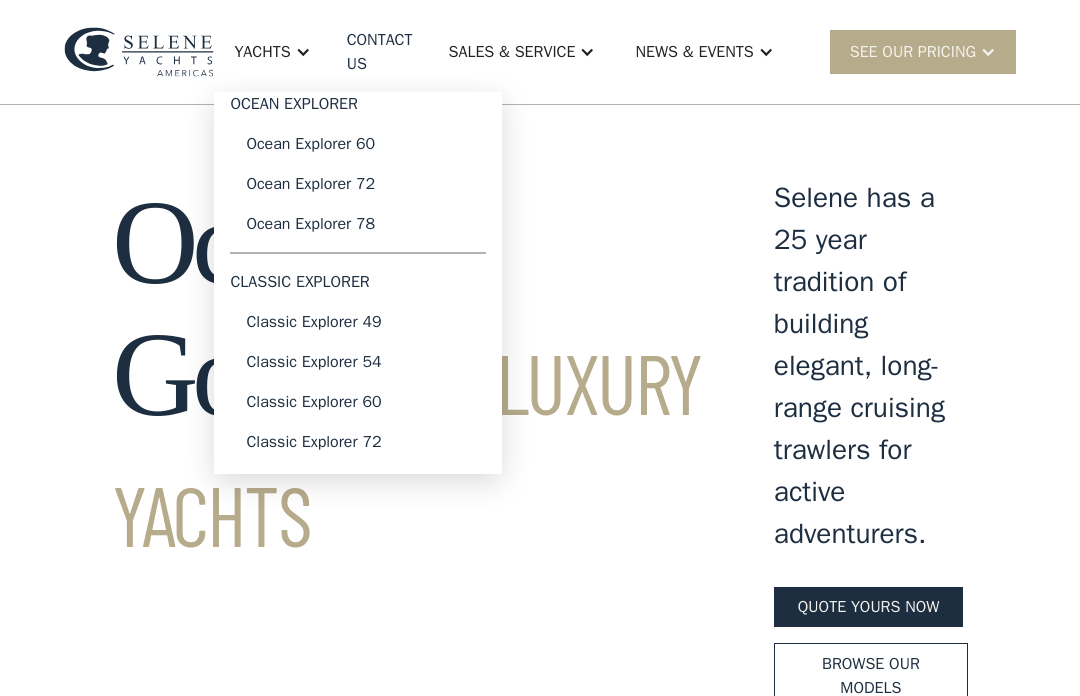 click on "Ocean Explorer 60" at bounding box center (358, 144) 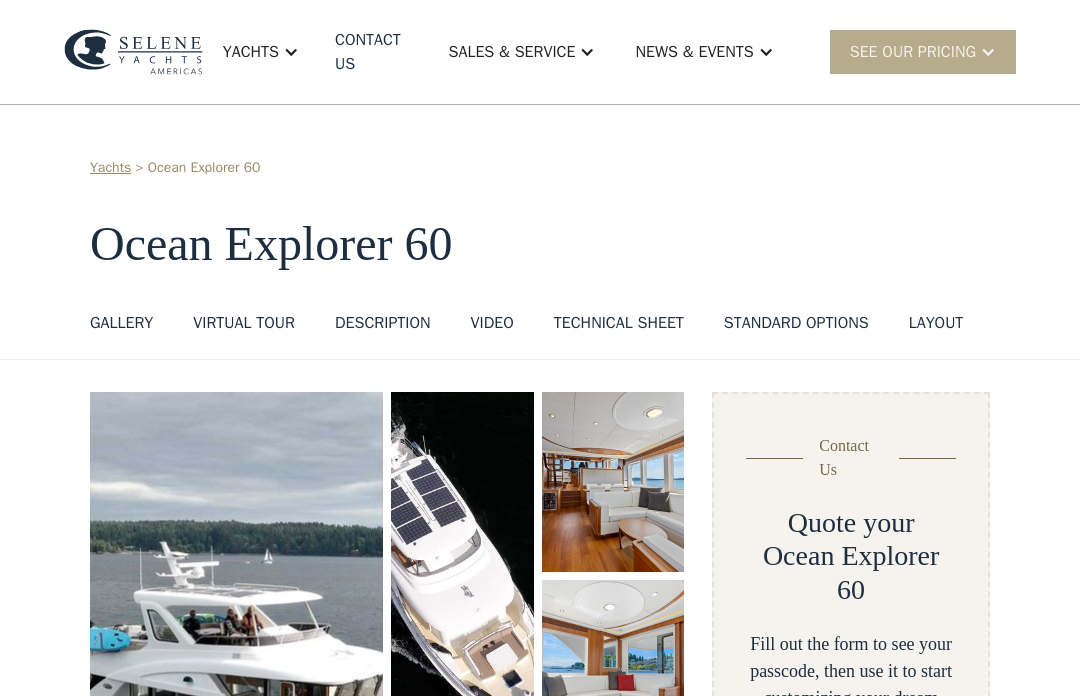 scroll, scrollTop: 0, scrollLeft: 0, axis: both 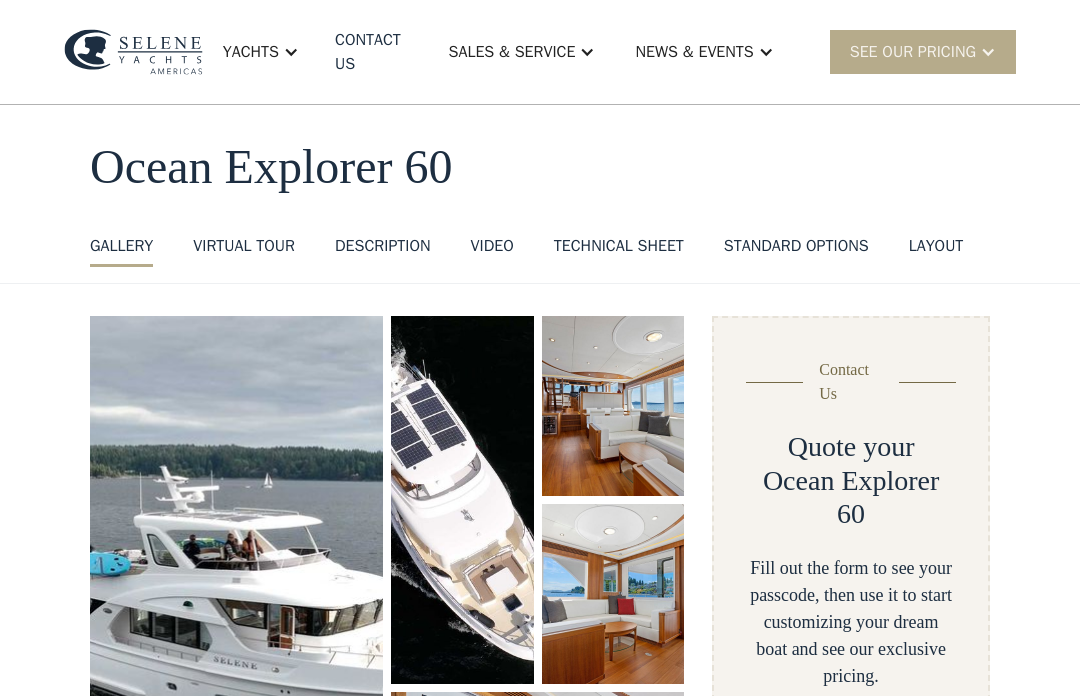 click at bounding box center [236, 601] 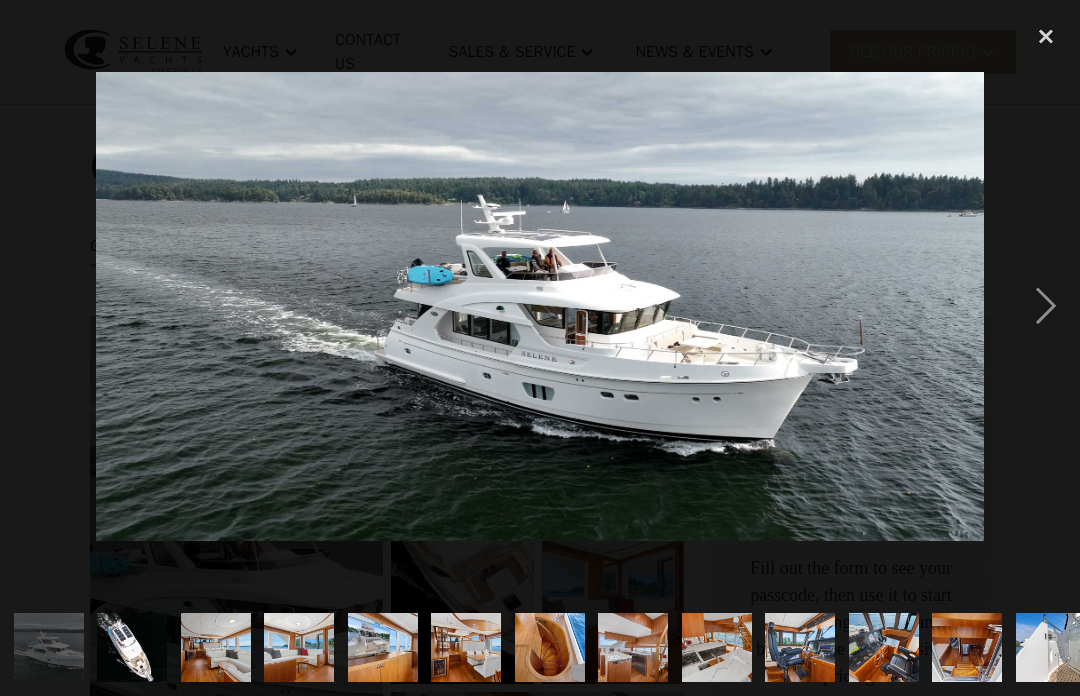 scroll, scrollTop: 0, scrollLeft: 0, axis: both 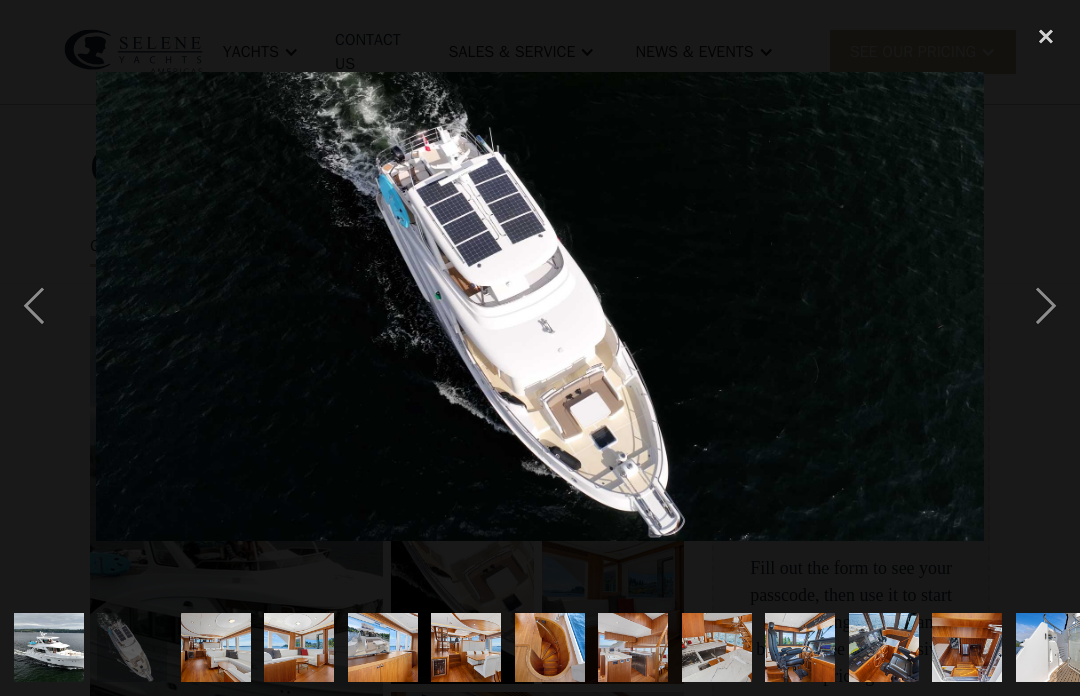 click at bounding box center [1046, 306] 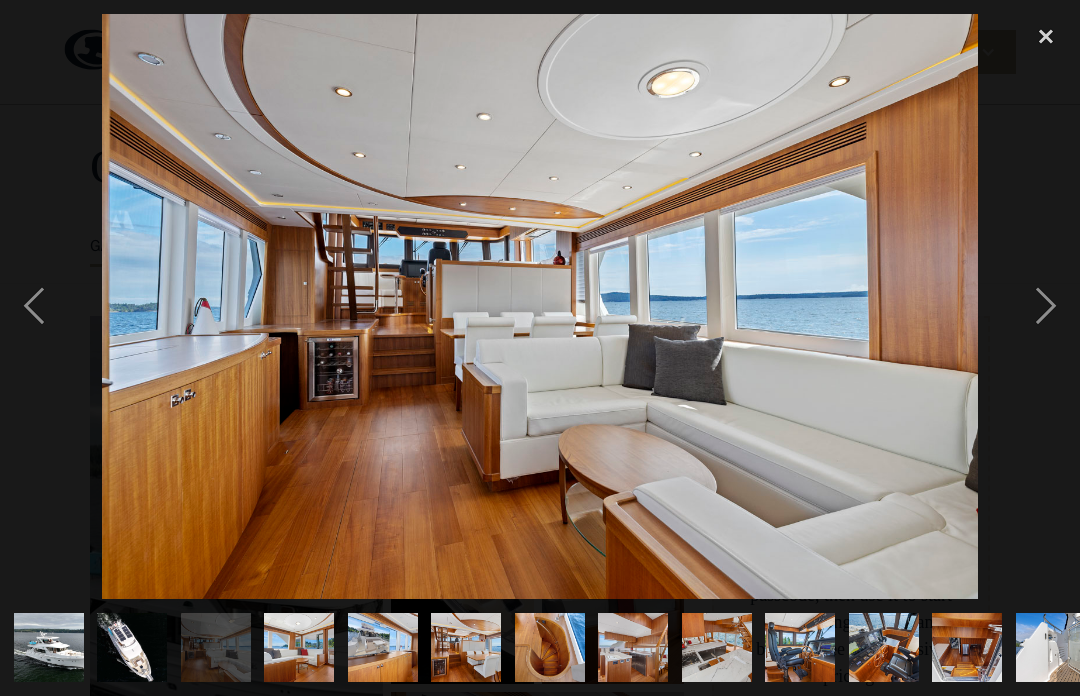 click at bounding box center (1046, 306) 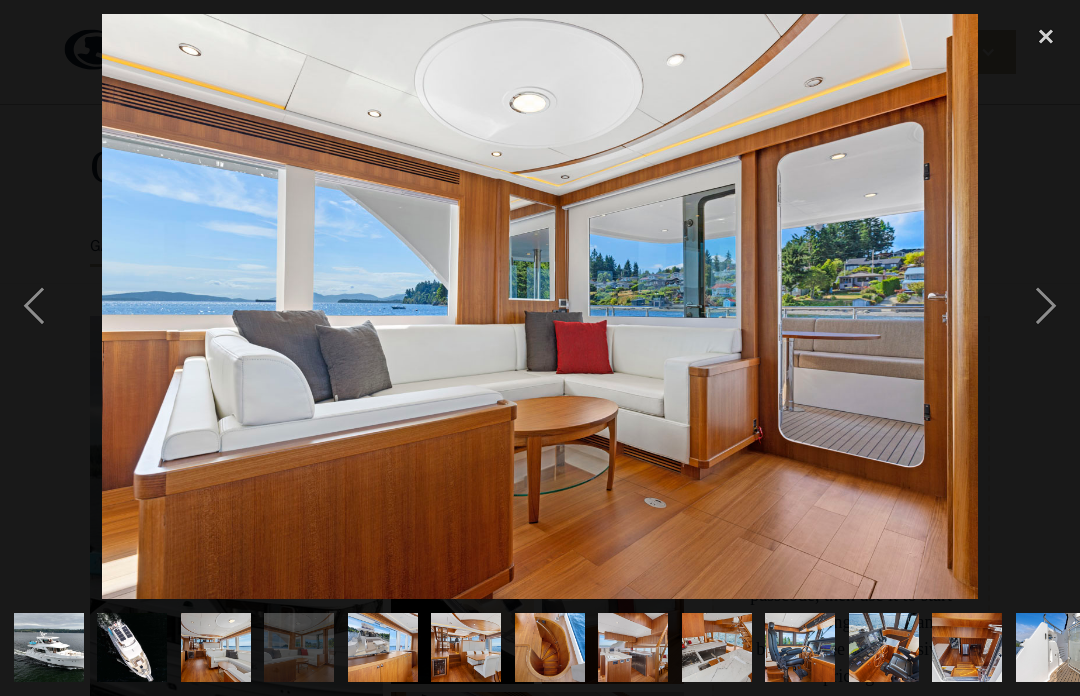 click at bounding box center (1046, 306) 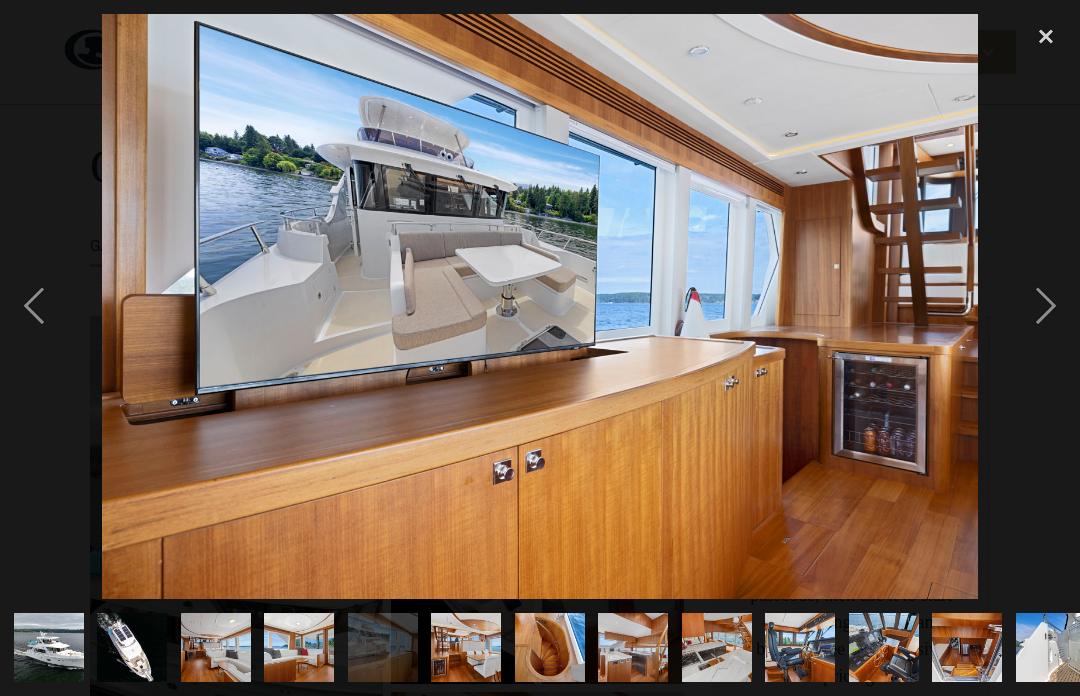click at bounding box center (1046, 306) 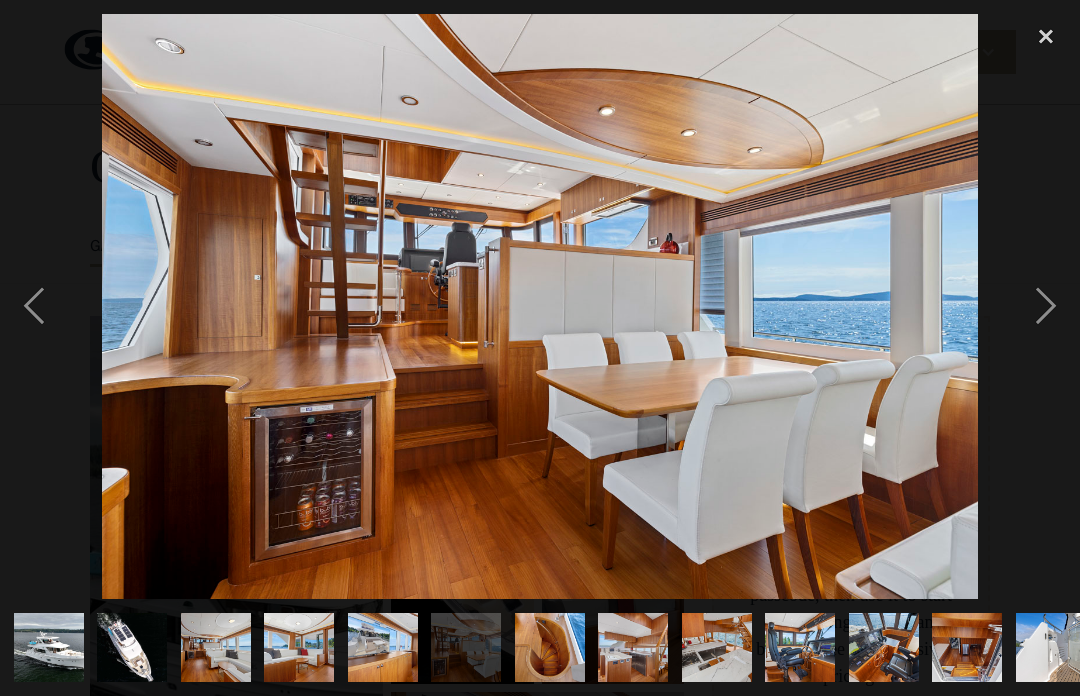 click at bounding box center (1046, 306) 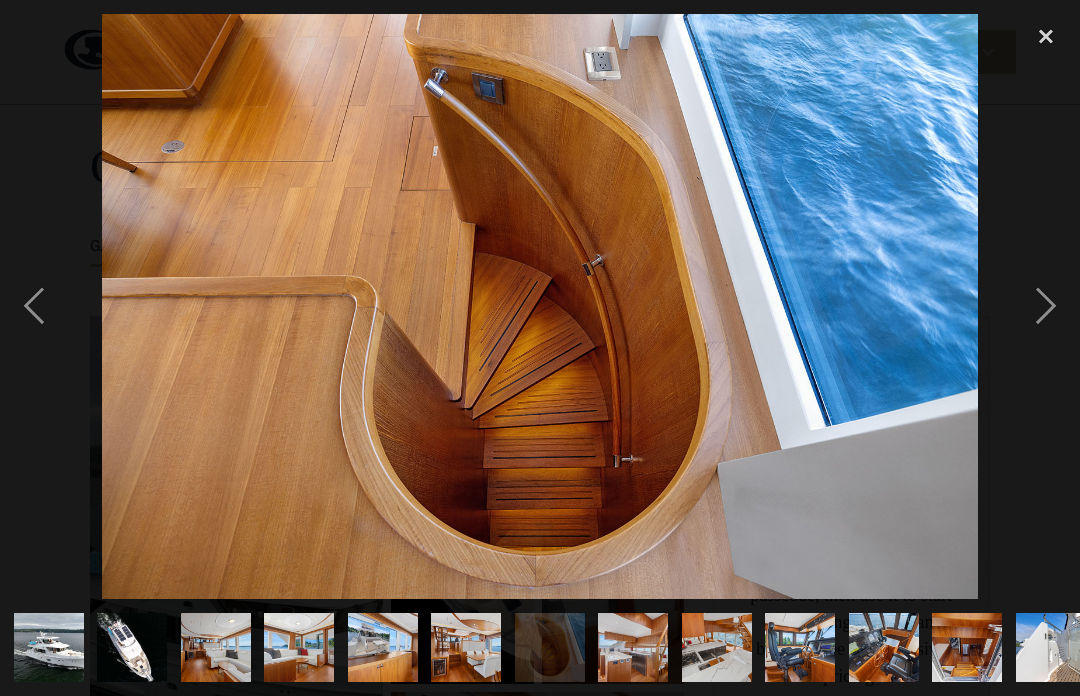 click at bounding box center (1046, 306) 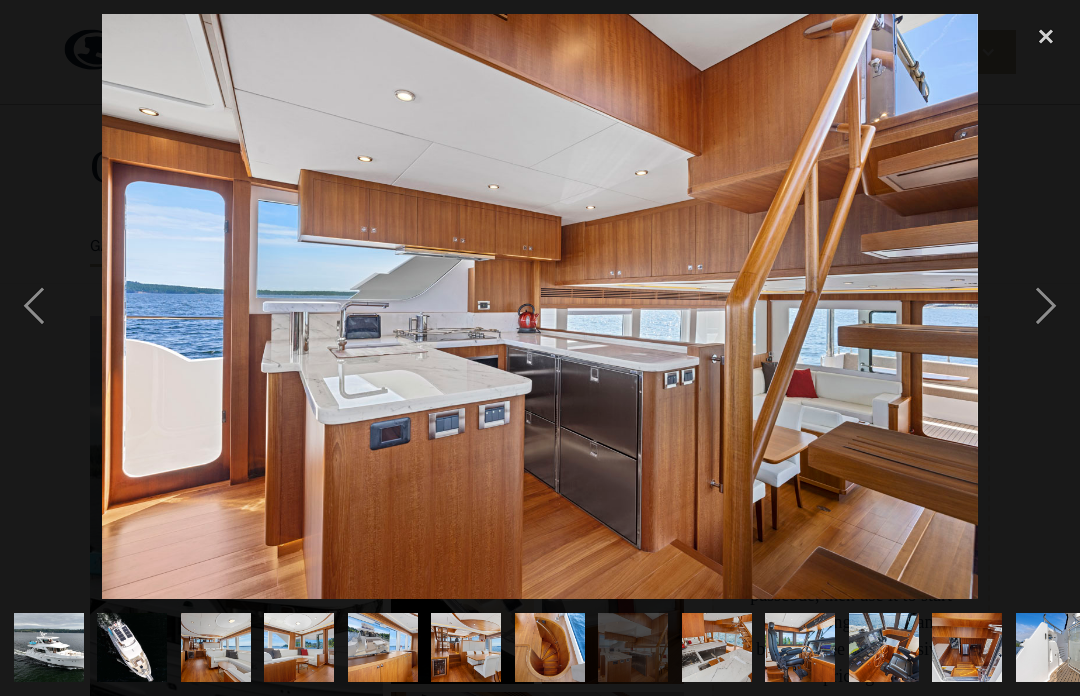 click at bounding box center [1046, 306] 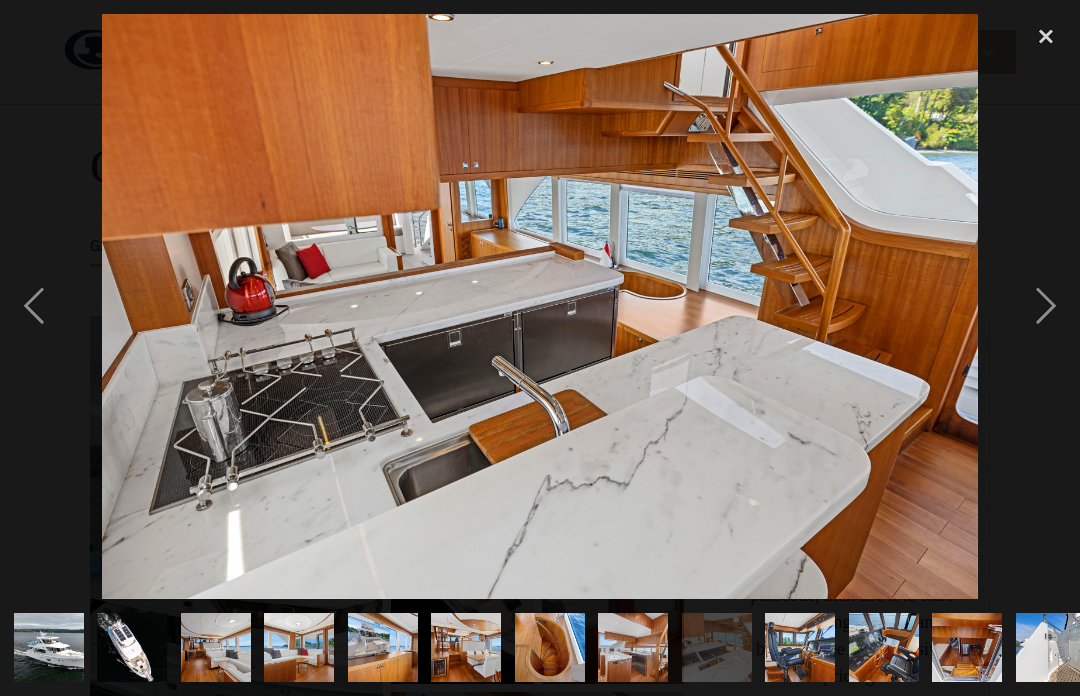 click at bounding box center (1046, 306) 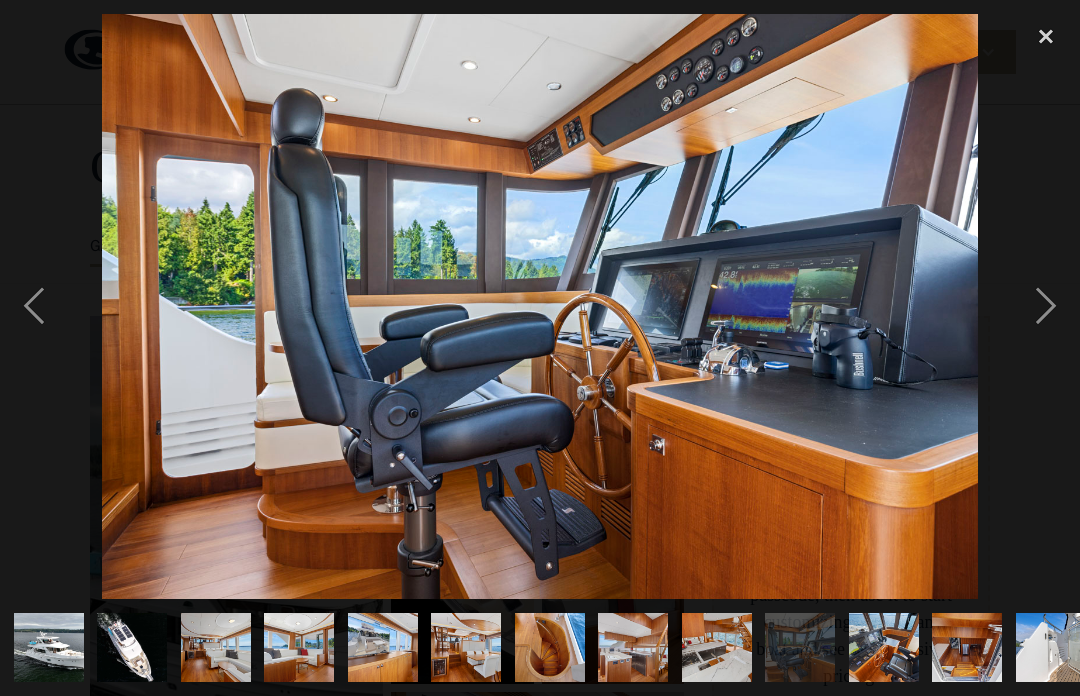 click at bounding box center (1046, 306) 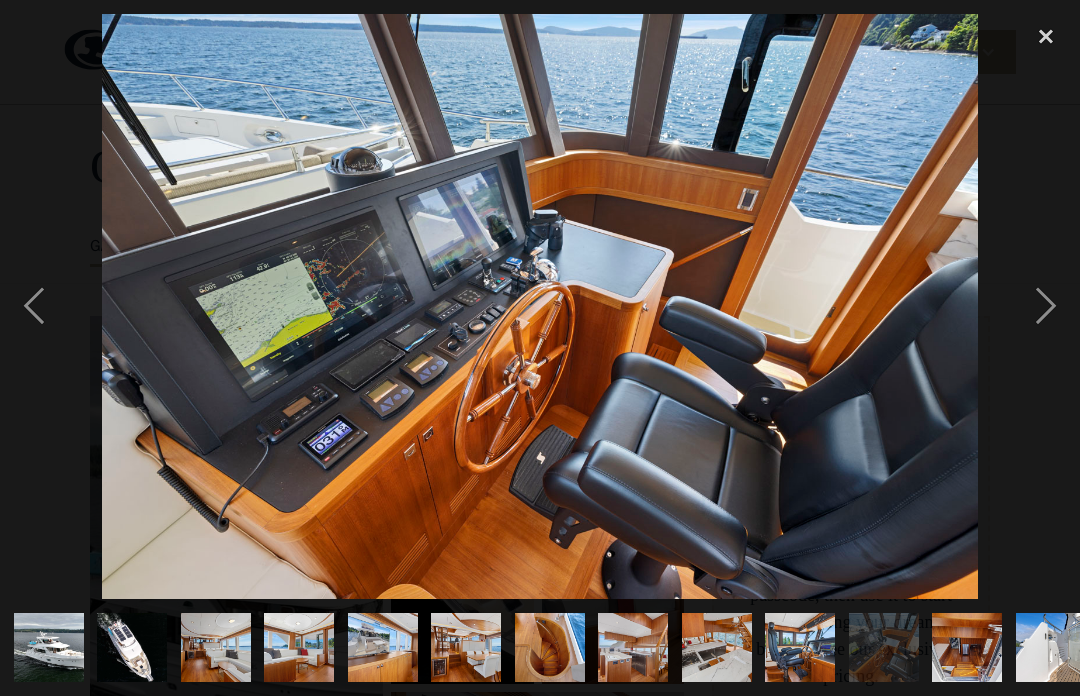 click at bounding box center [1046, 306] 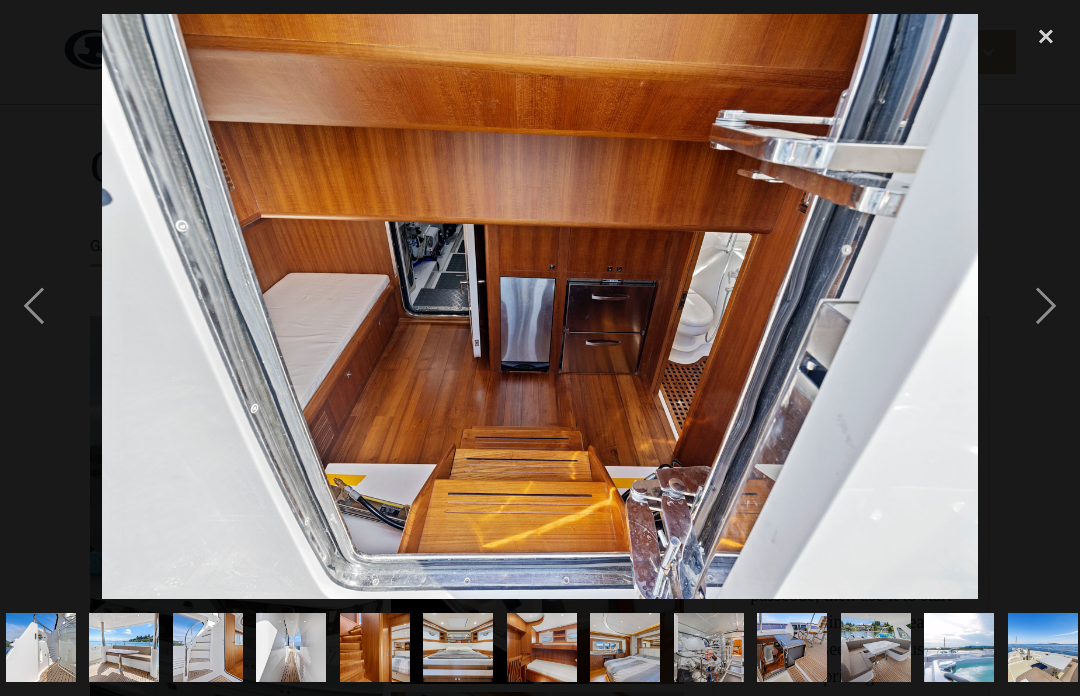 scroll, scrollTop: 0, scrollLeft: 1017, axis: horizontal 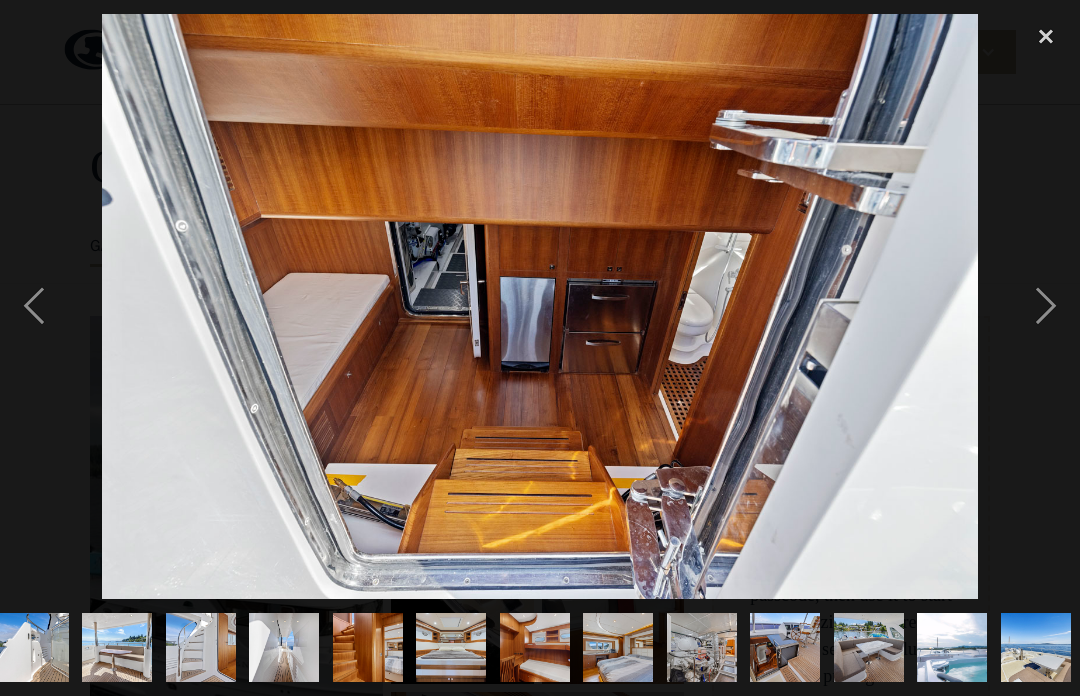 click at bounding box center [1046, 306] 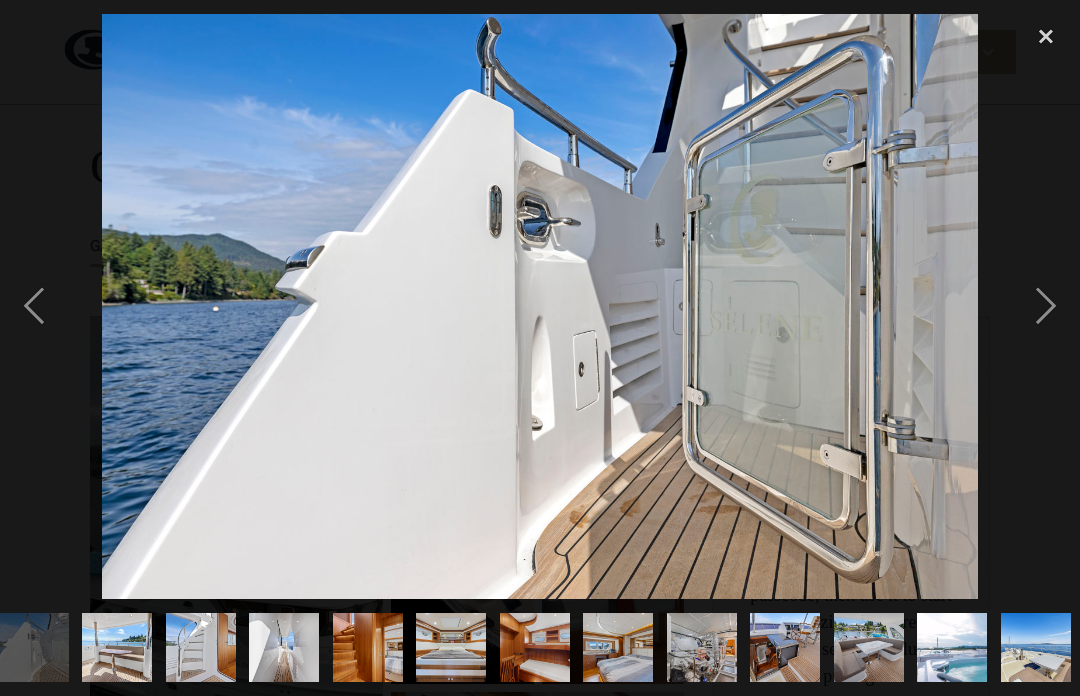 click at bounding box center [1046, 306] 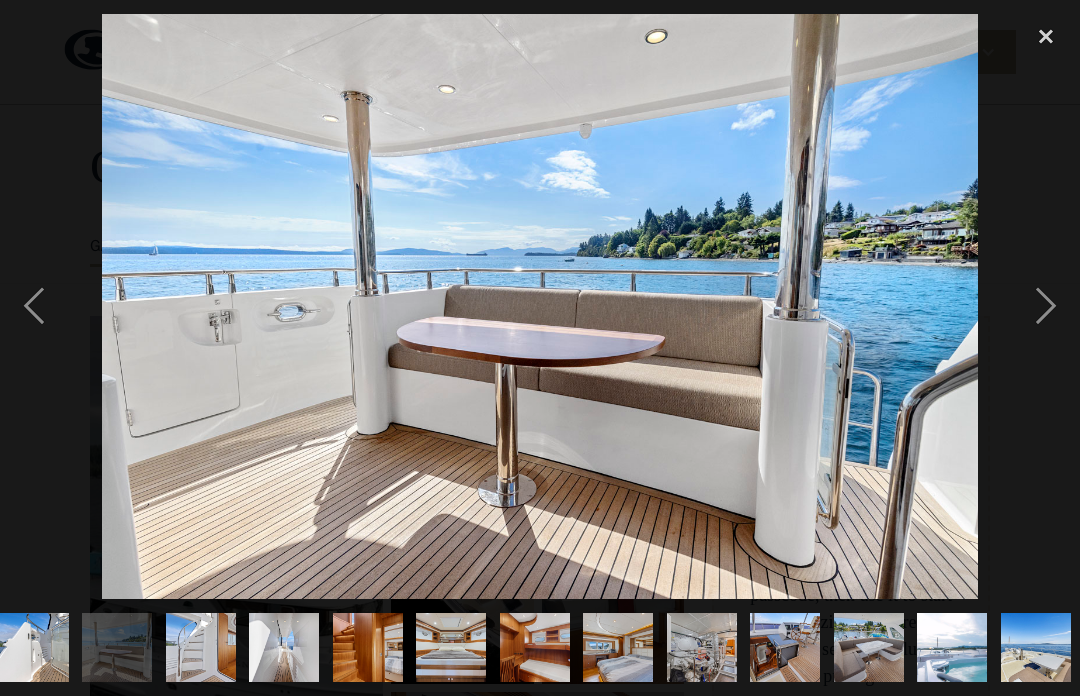 click at bounding box center [1046, 306] 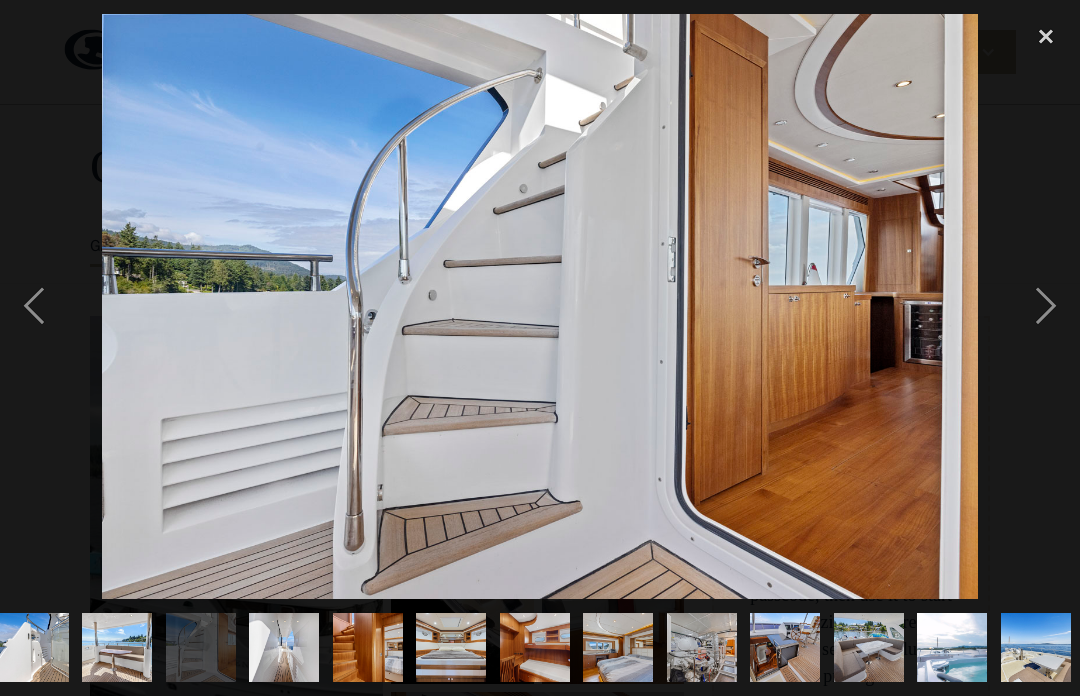 click at bounding box center (1046, 306) 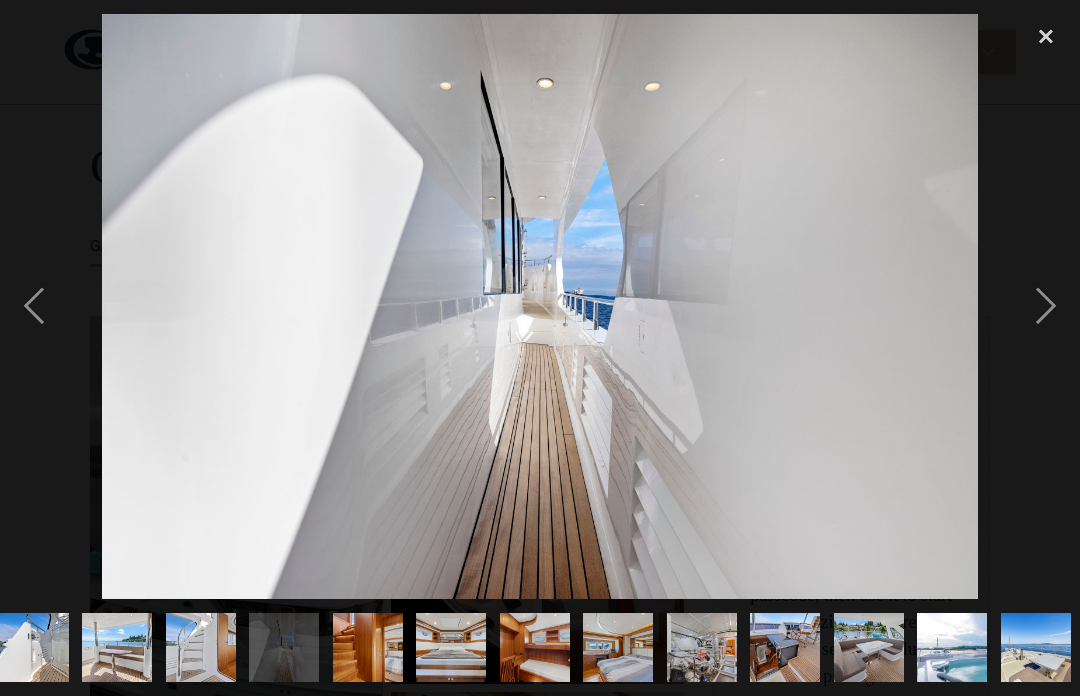 click at bounding box center [1046, 306] 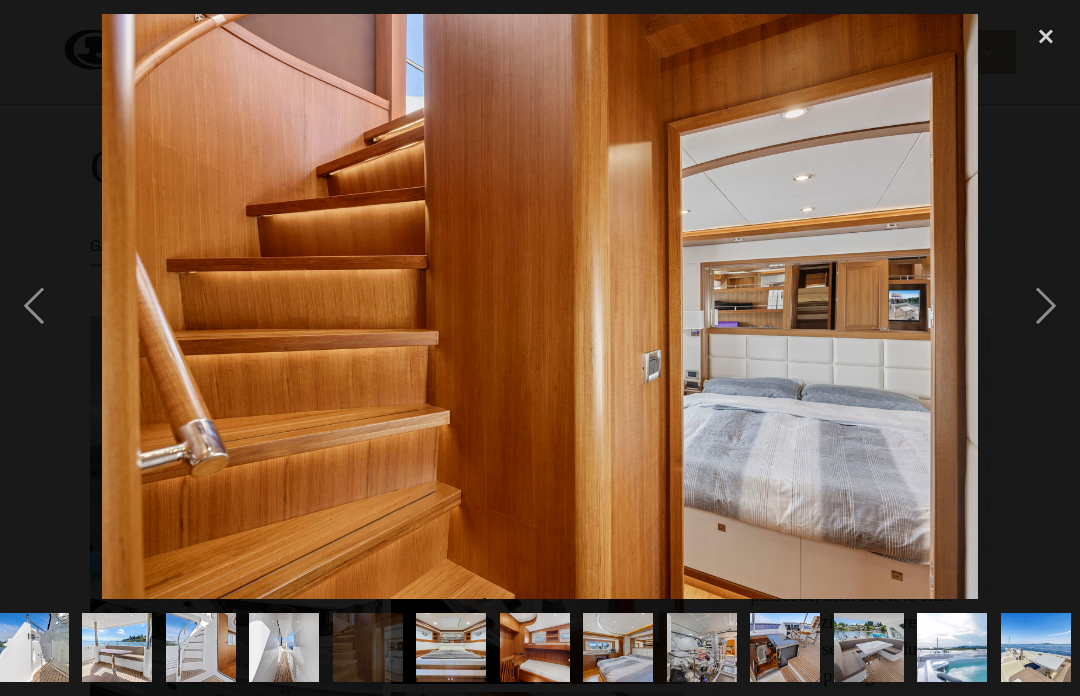 click at bounding box center (1046, 306) 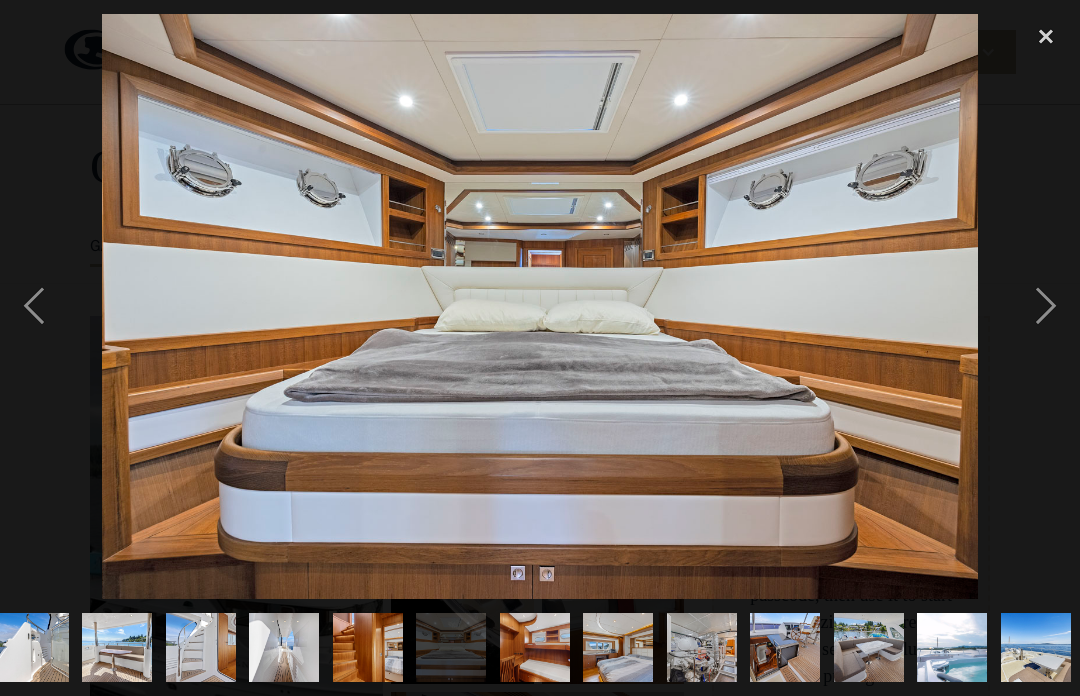 click at bounding box center (1046, 306) 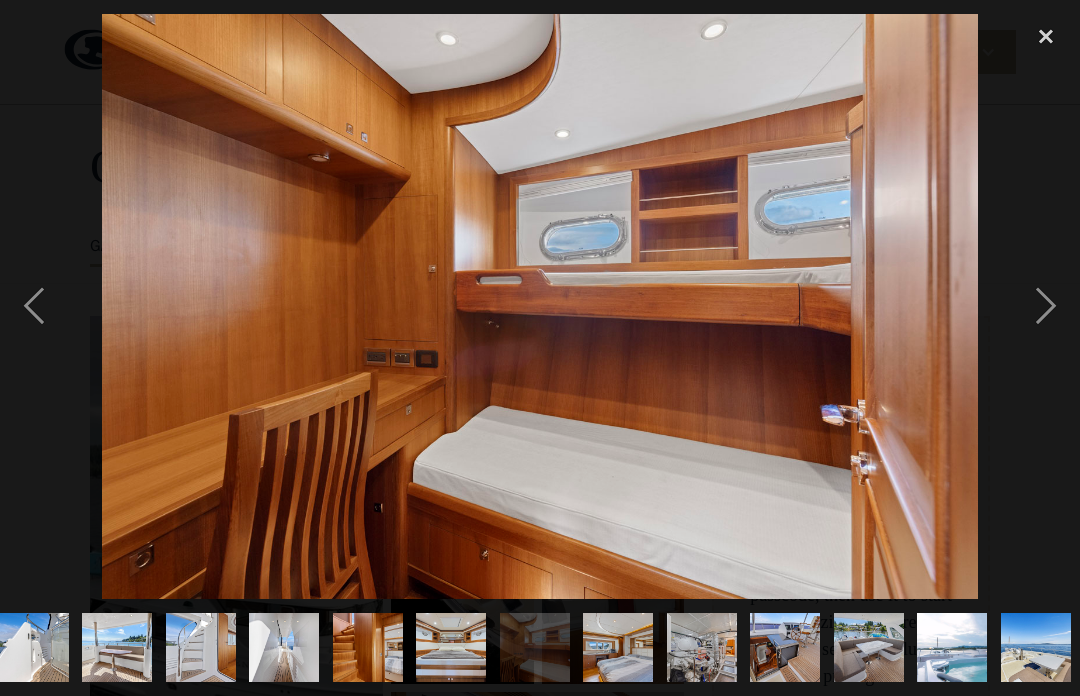 click at bounding box center [1046, 306] 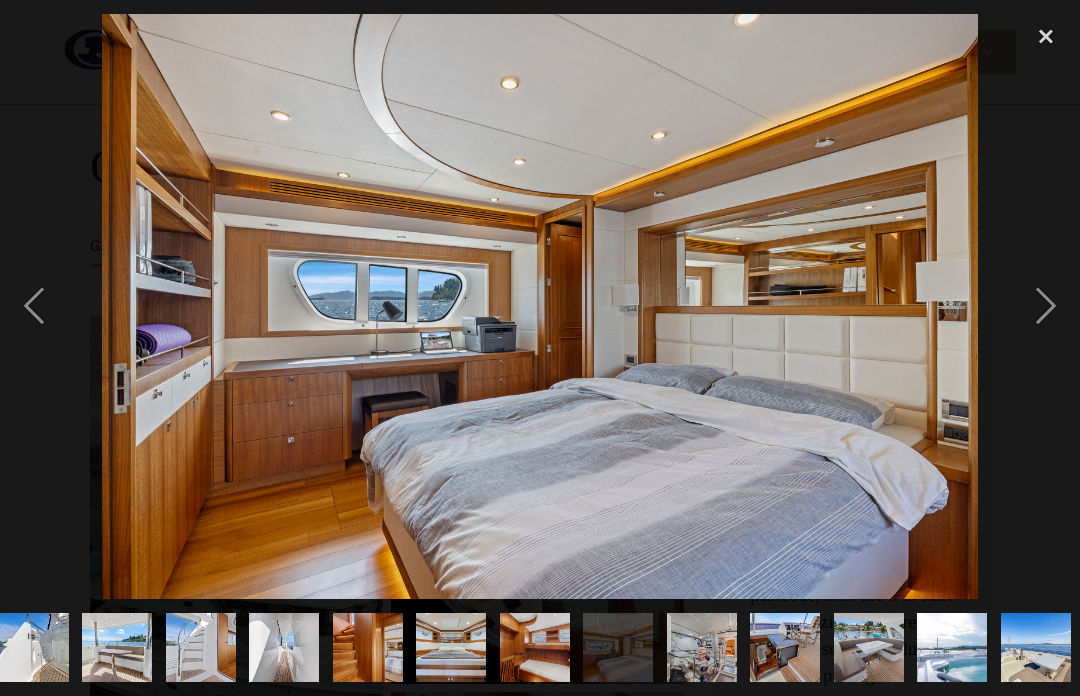 click at bounding box center (1046, 306) 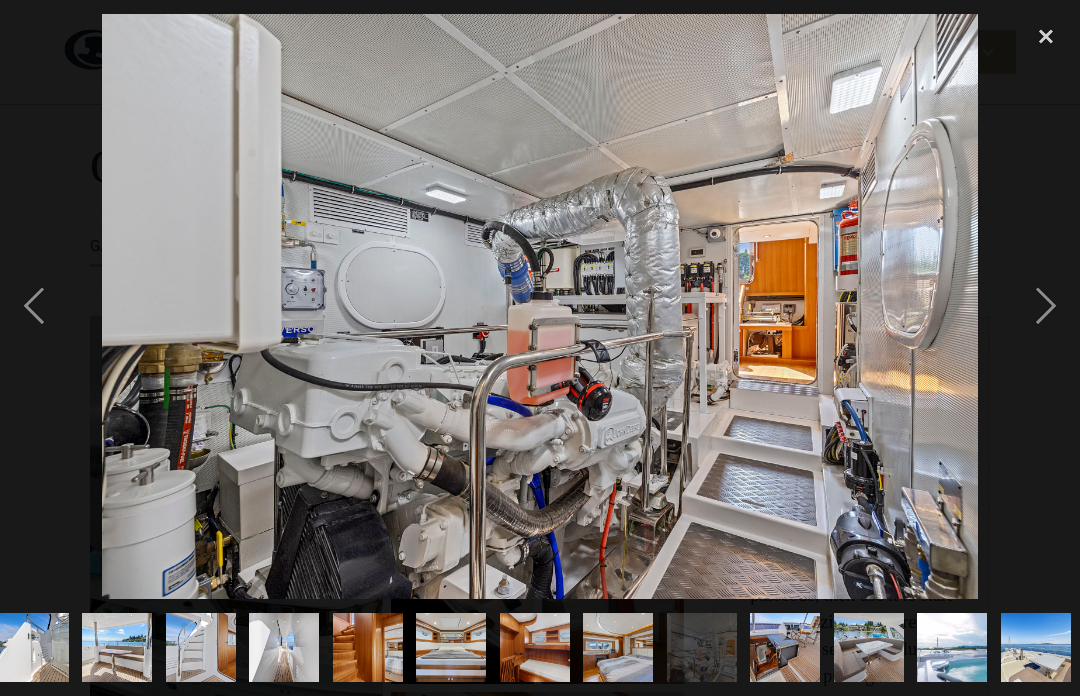 click at bounding box center [1046, 306] 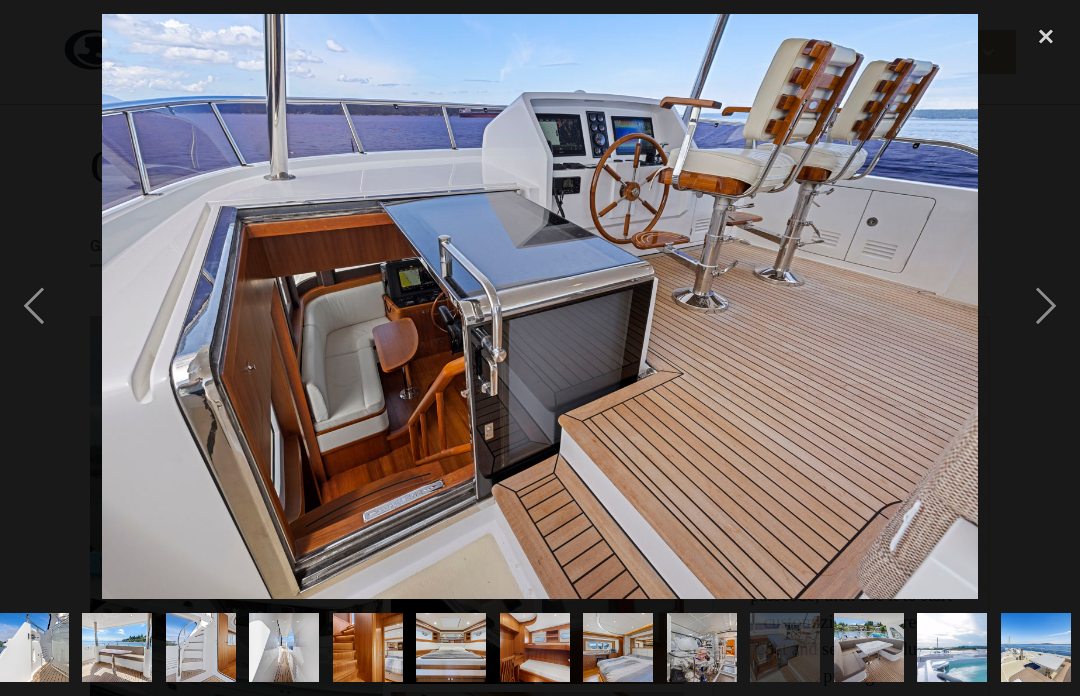 click at bounding box center [1046, 306] 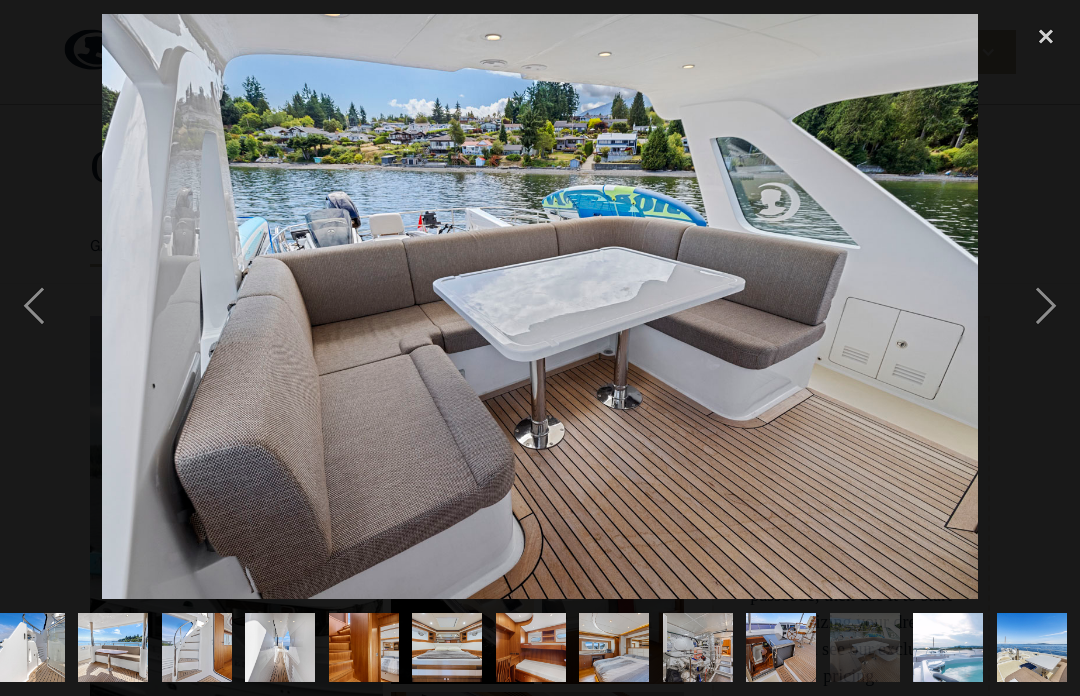 scroll, scrollTop: 0, scrollLeft: 1230, axis: horizontal 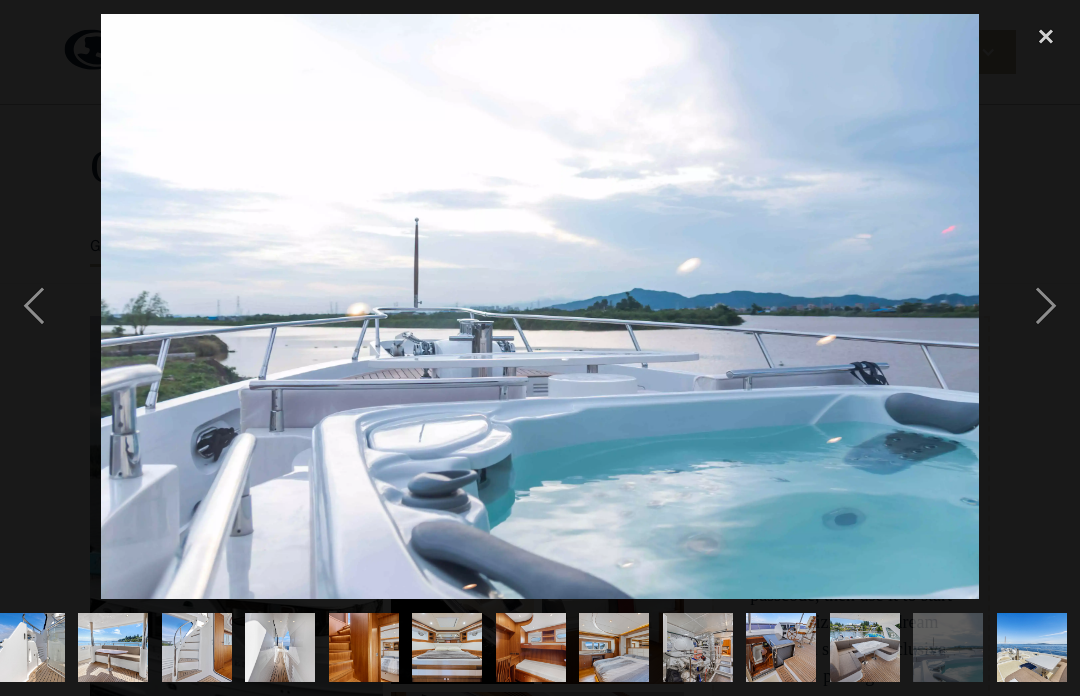 click at bounding box center (1046, 306) 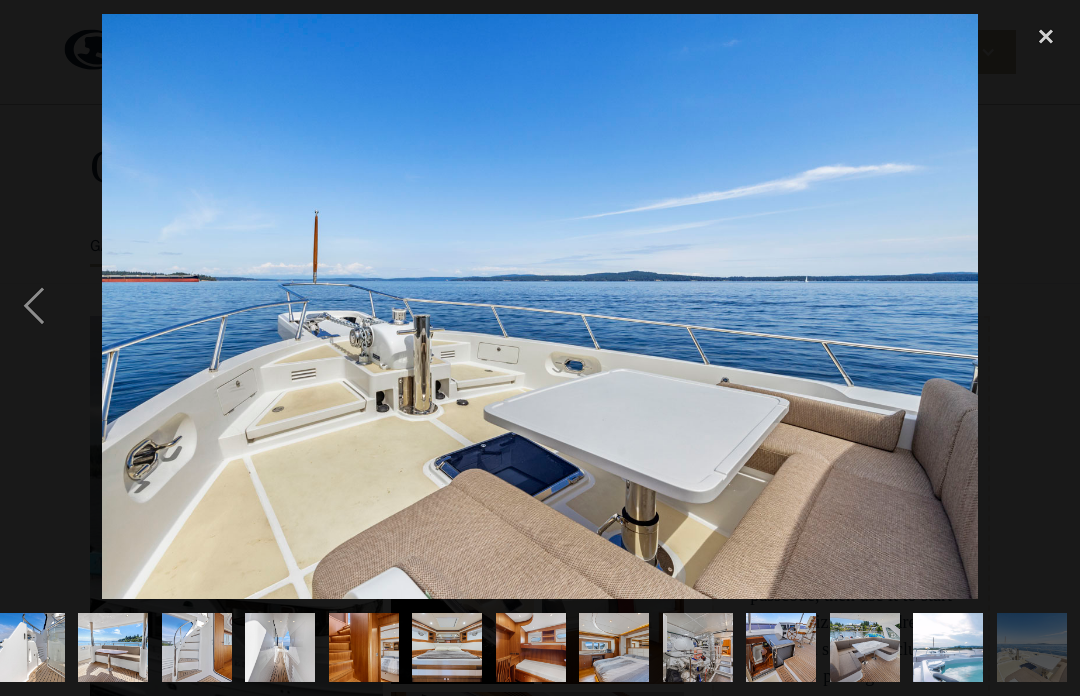 click at bounding box center (1046, 306) 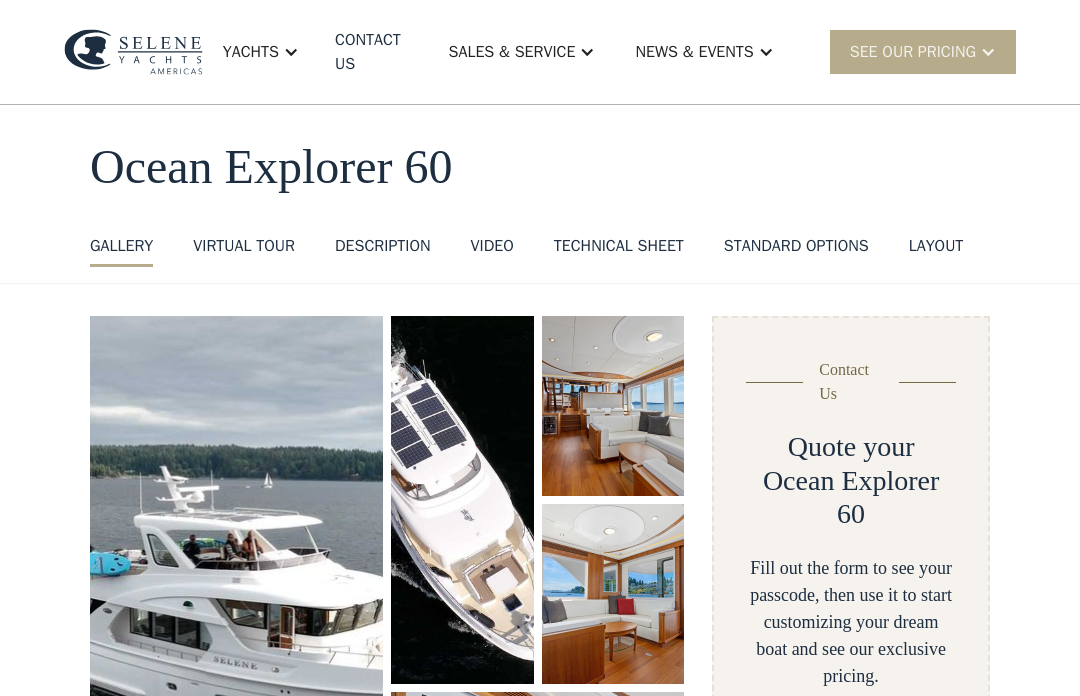 scroll, scrollTop: 0, scrollLeft: 0, axis: both 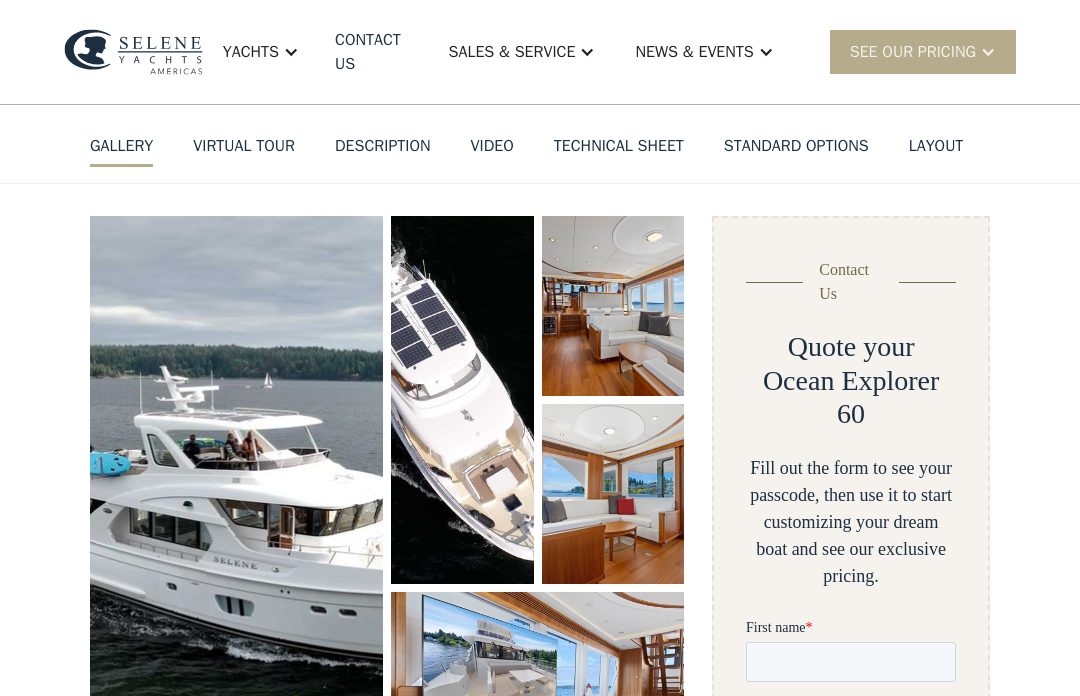 click on "VIDEO" at bounding box center (492, 150) 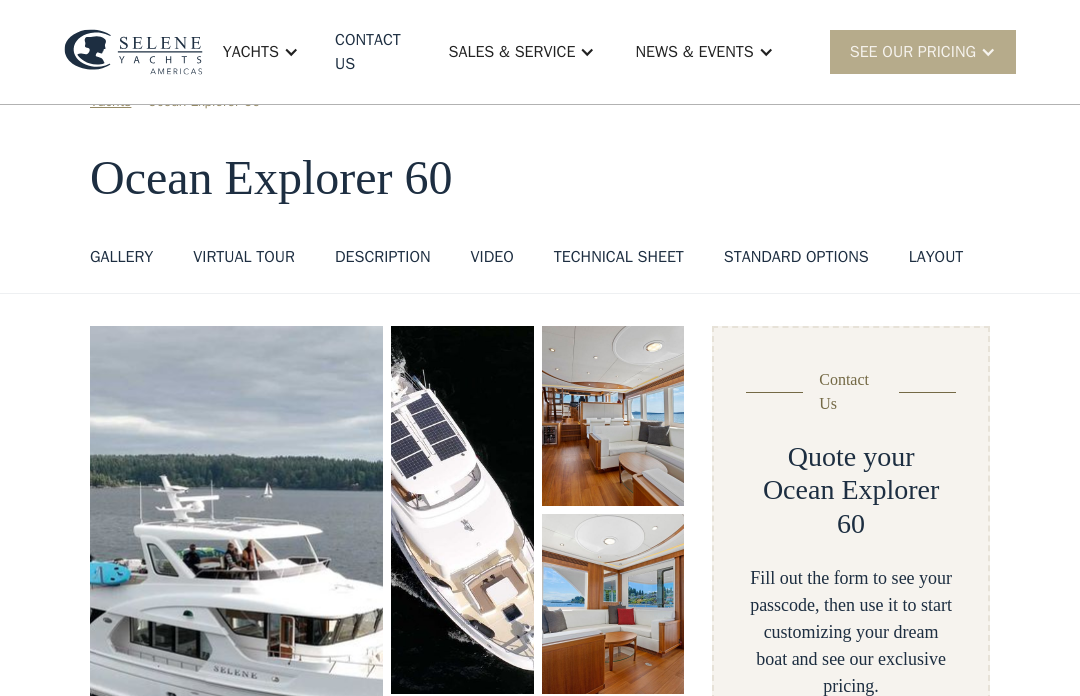 scroll, scrollTop: 67, scrollLeft: 0, axis: vertical 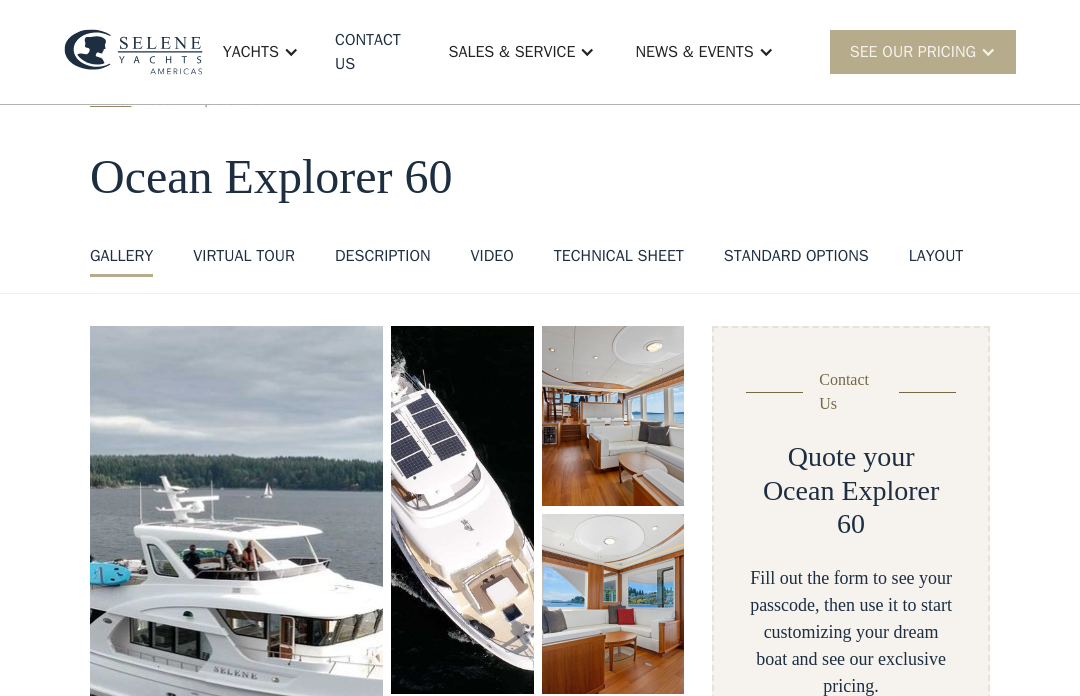 click on "Yachts" at bounding box center [251, 52] 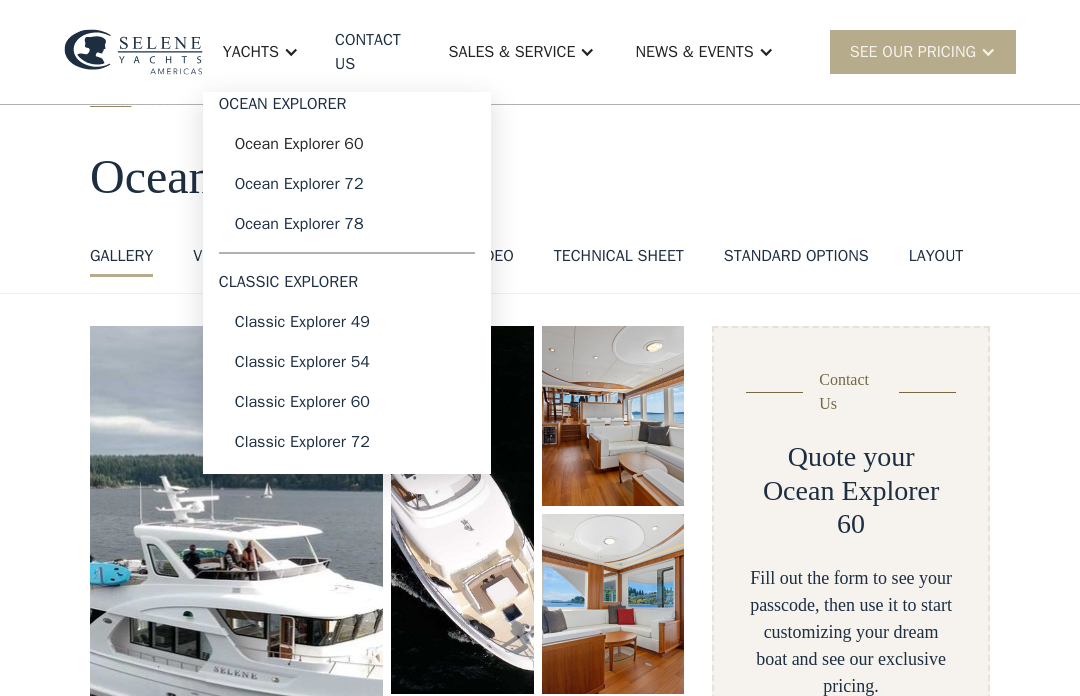 click on "Ocean Explorer 72" at bounding box center (347, 184) 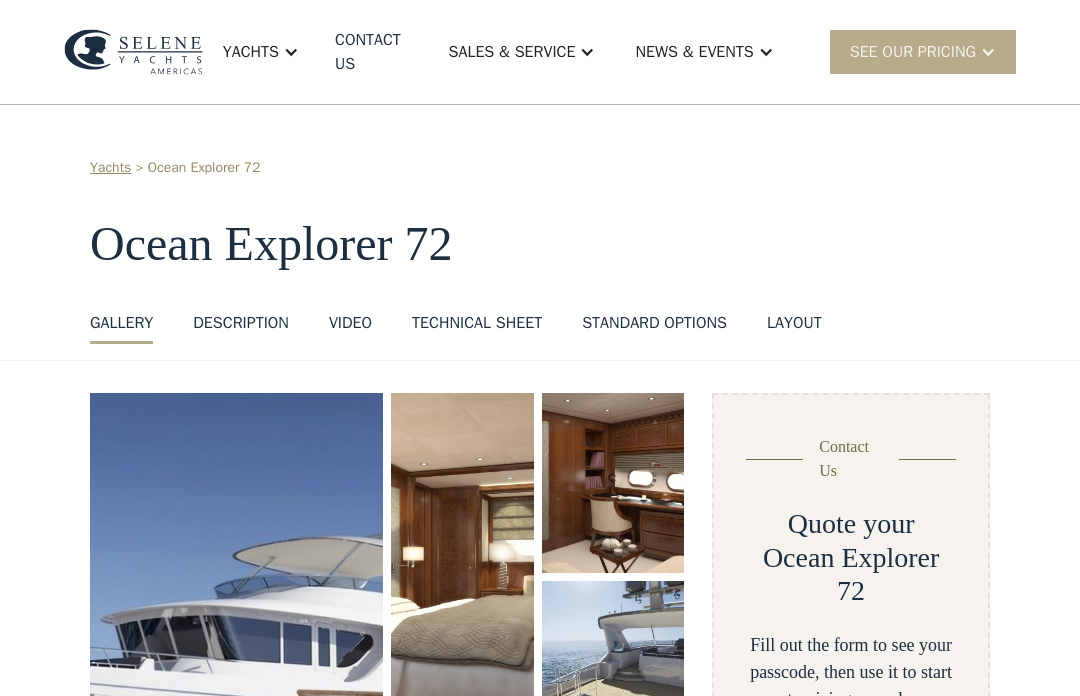 scroll, scrollTop: 245, scrollLeft: 0, axis: vertical 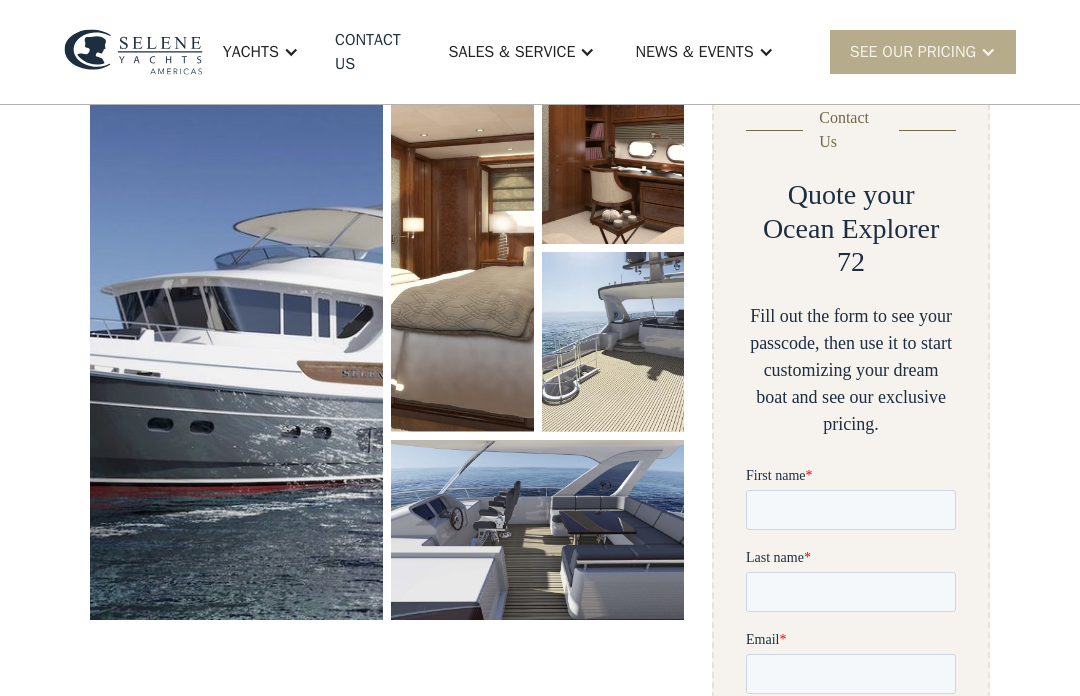 click at bounding box center [236, 342] 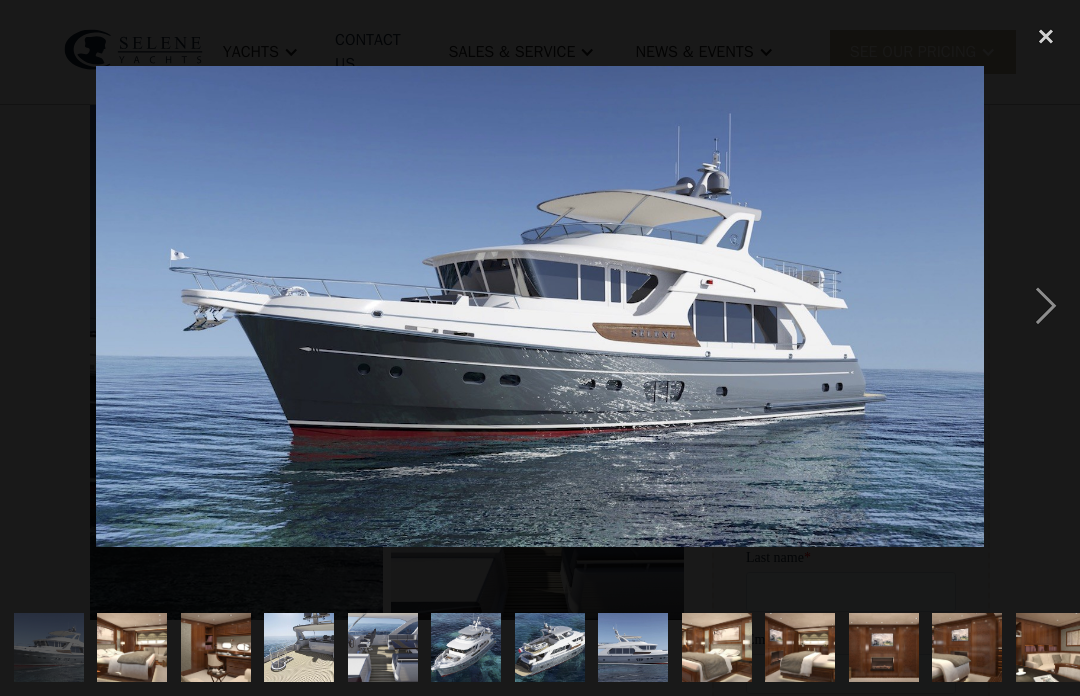click at bounding box center [1046, 306] 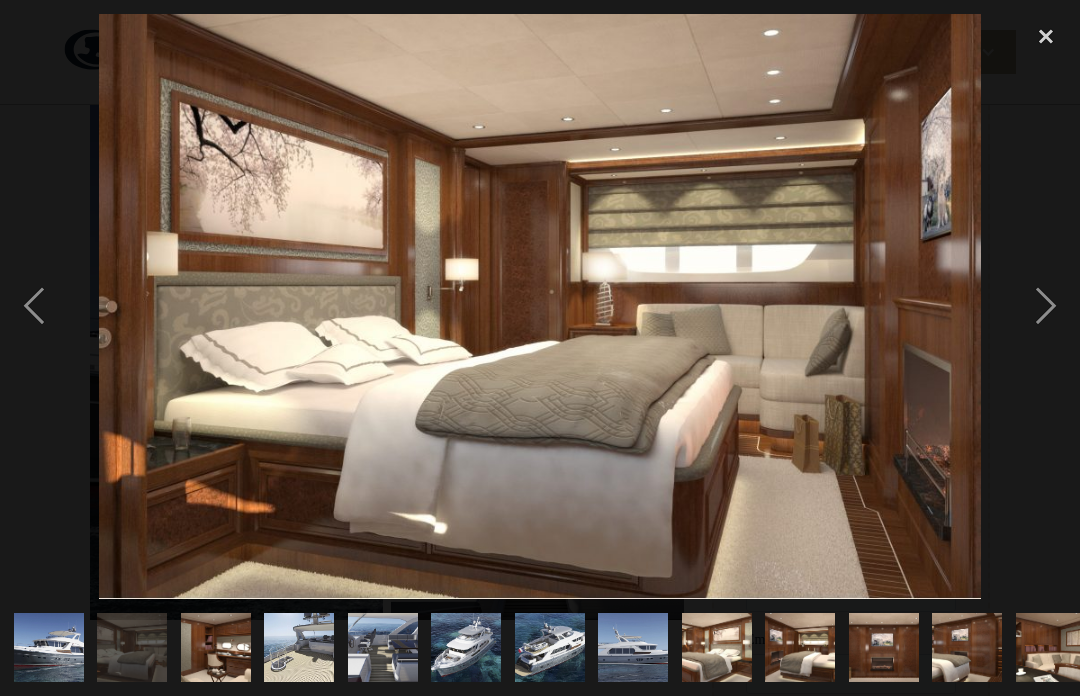 click at bounding box center (1046, 306) 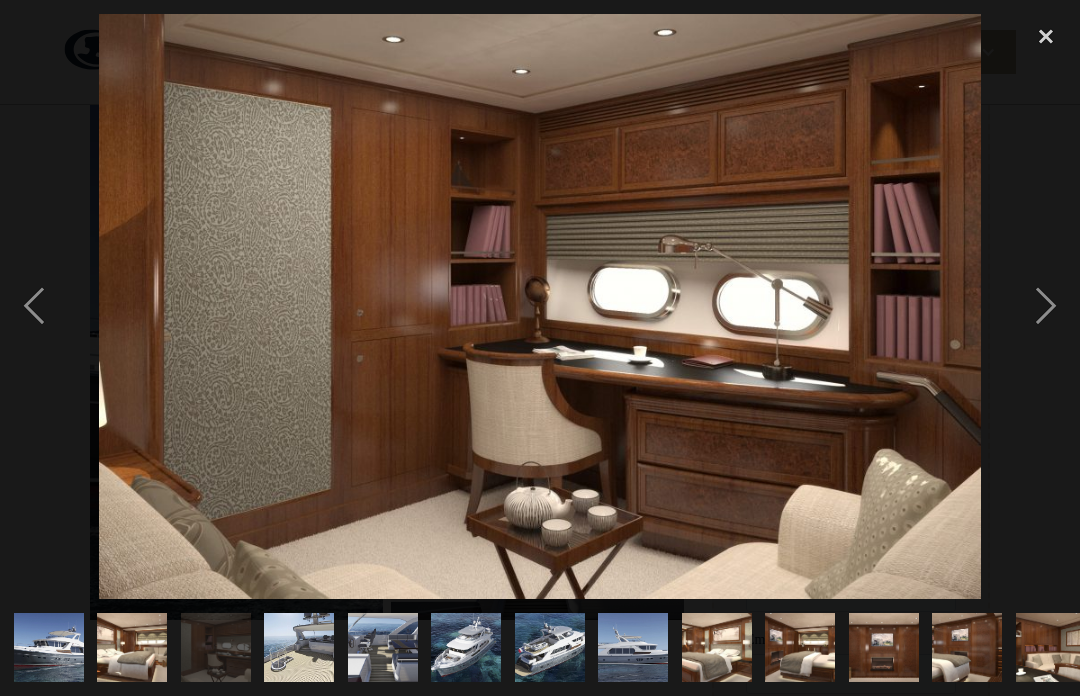 click at bounding box center (1046, 306) 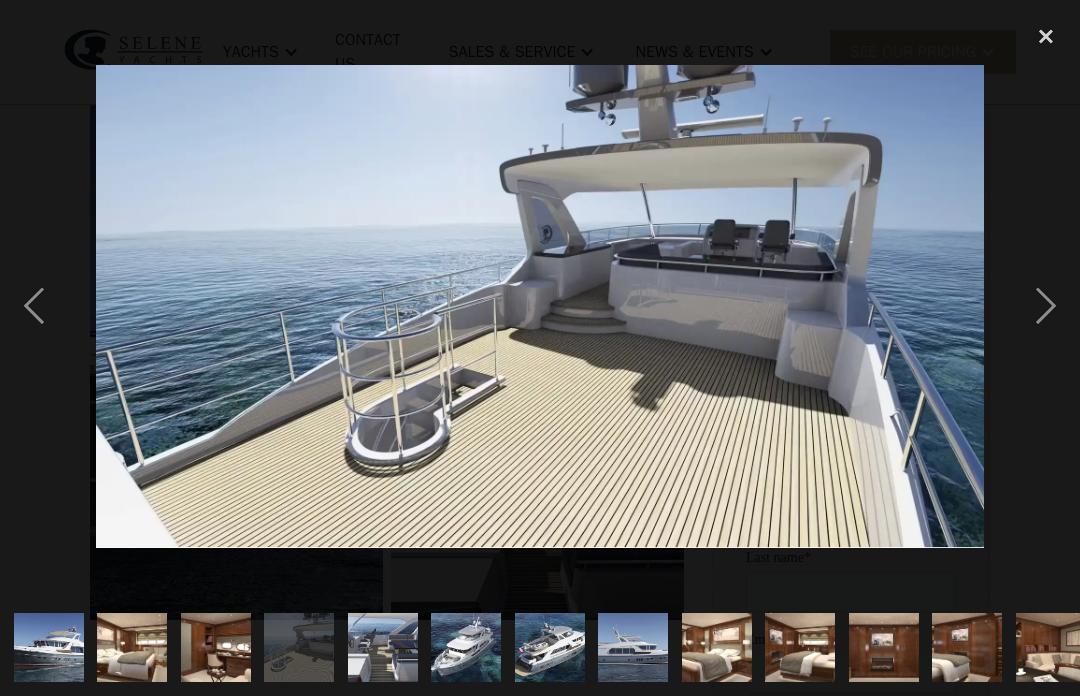 click at bounding box center [1046, 306] 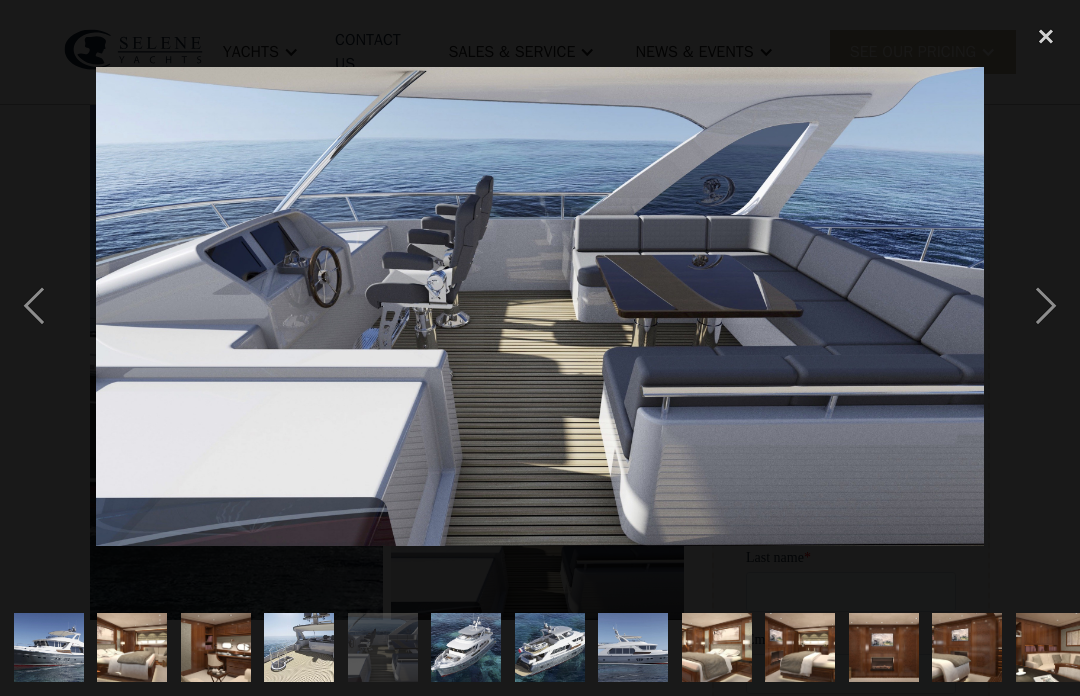 click at bounding box center (1046, 306) 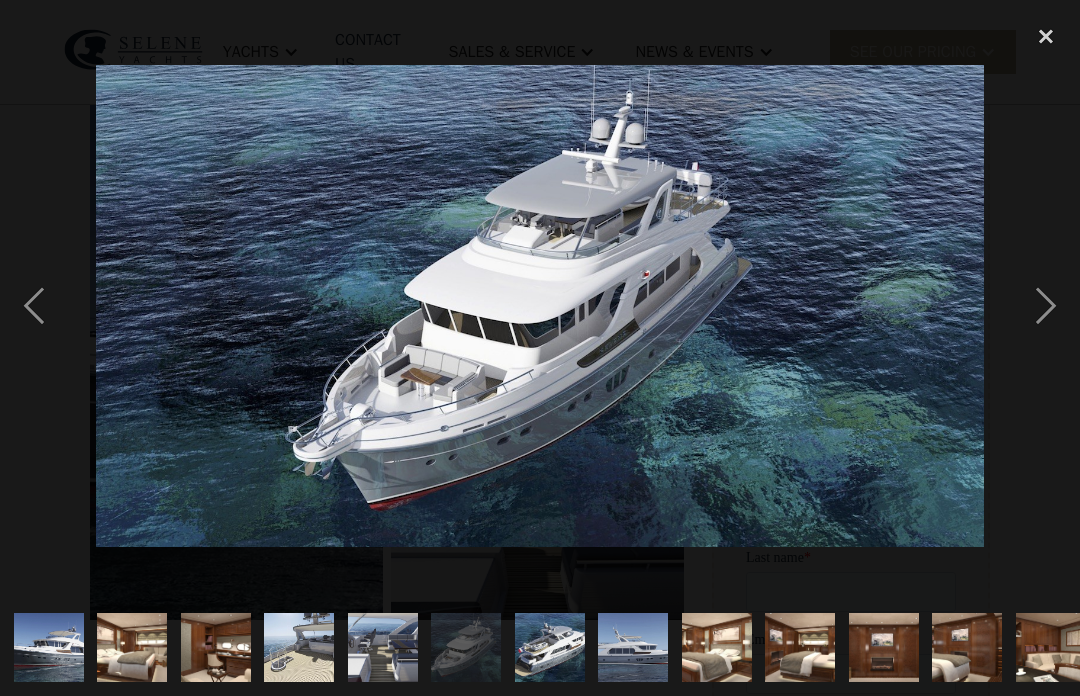click at bounding box center [1046, 306] 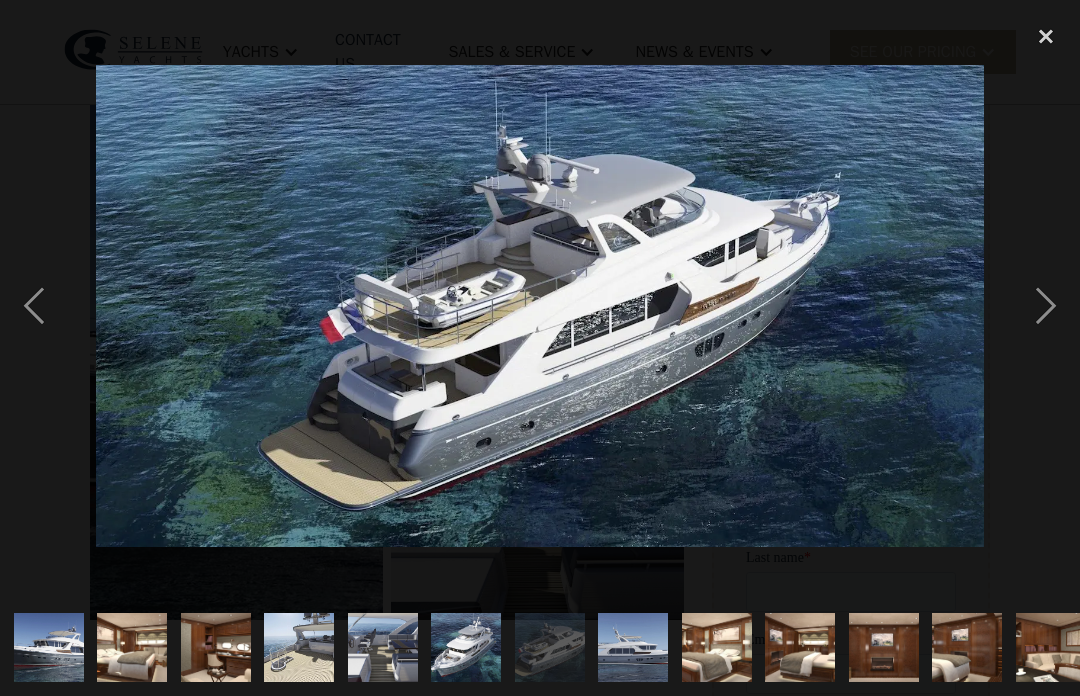 click at bounding box center (1046, 306) 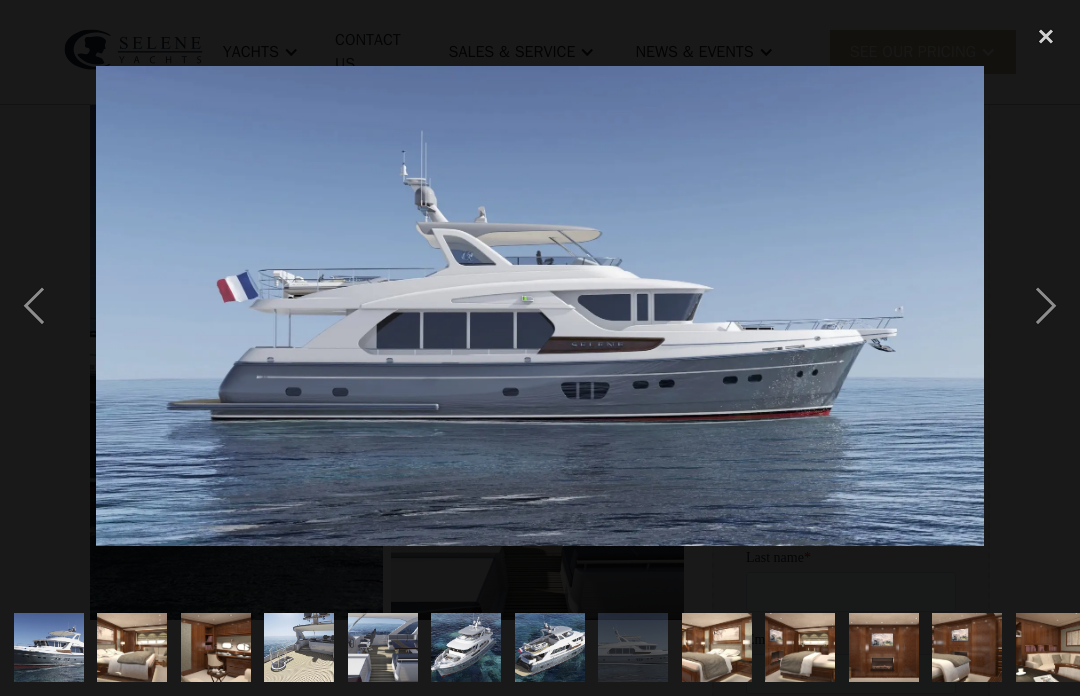click at bounding box center [1046, 306] 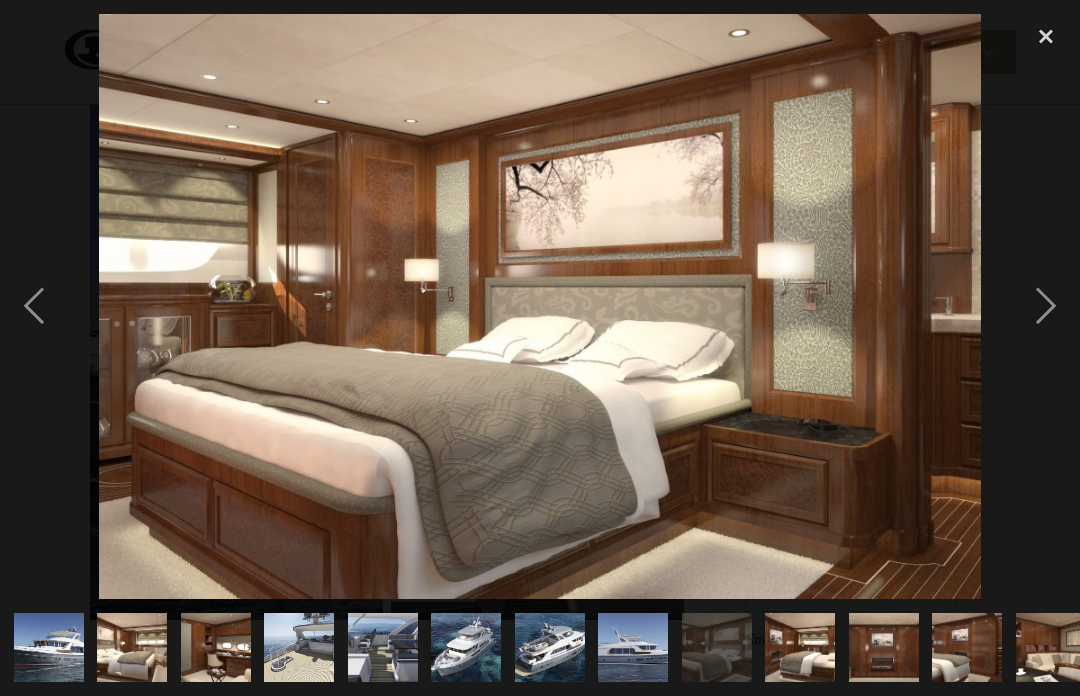 click at bounding box center [1046, 306] 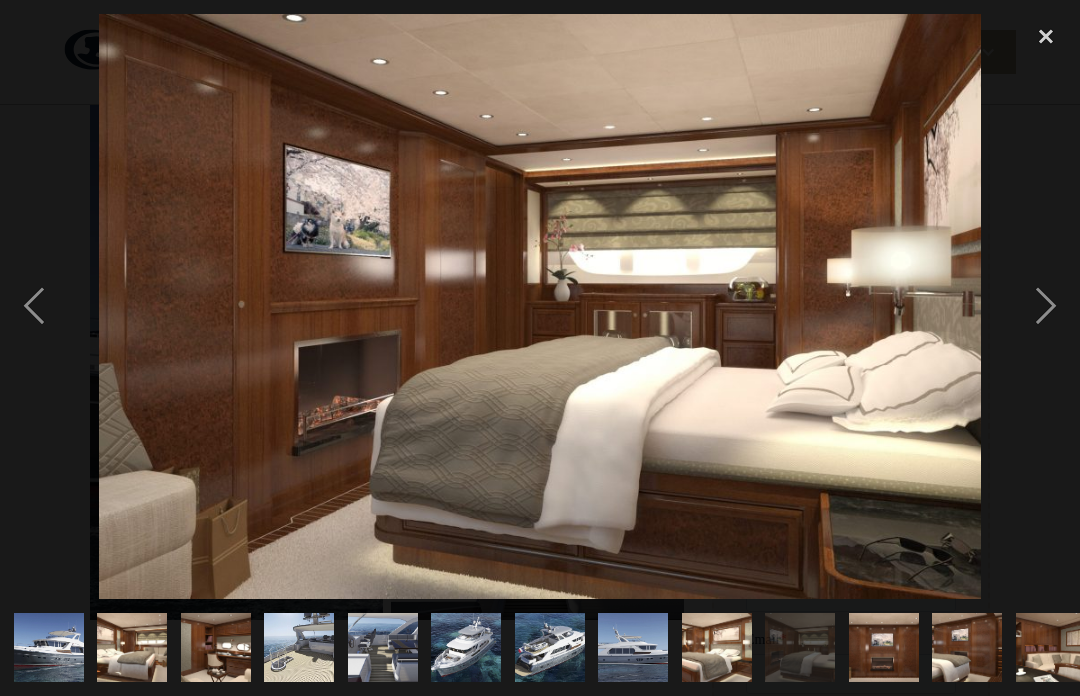 click at bounding box center (1046, 306) 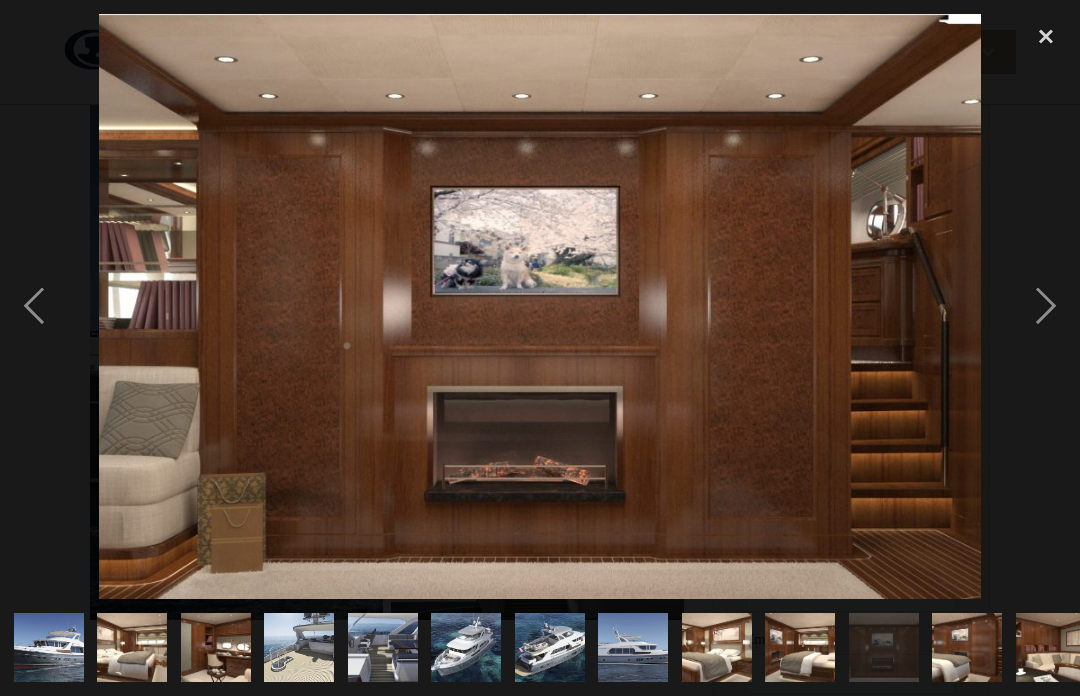 scroll, scrollTop: 0, scrollLeft: 0, axis: both 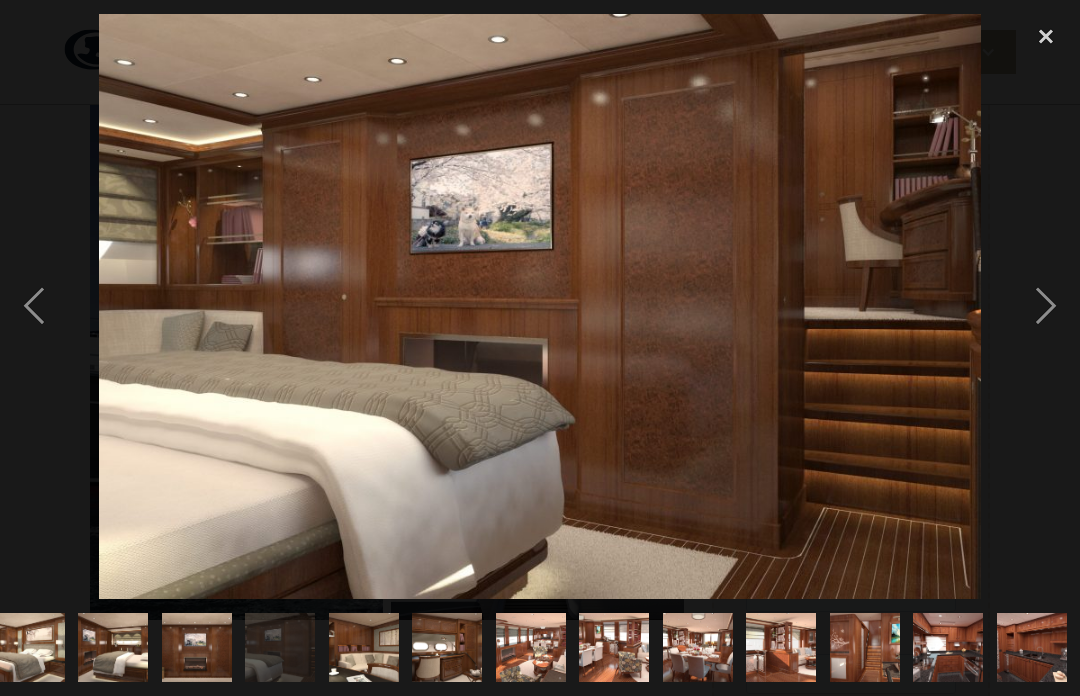 click at bounding box center (1046, 306) 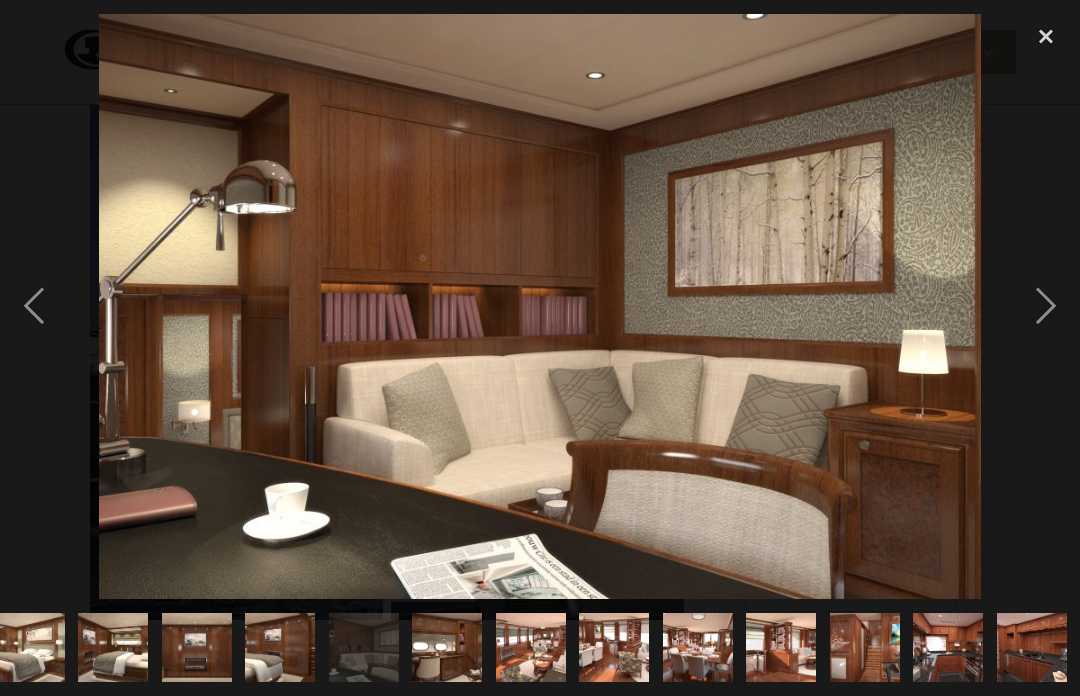 click at bounding box center (1046, 306) 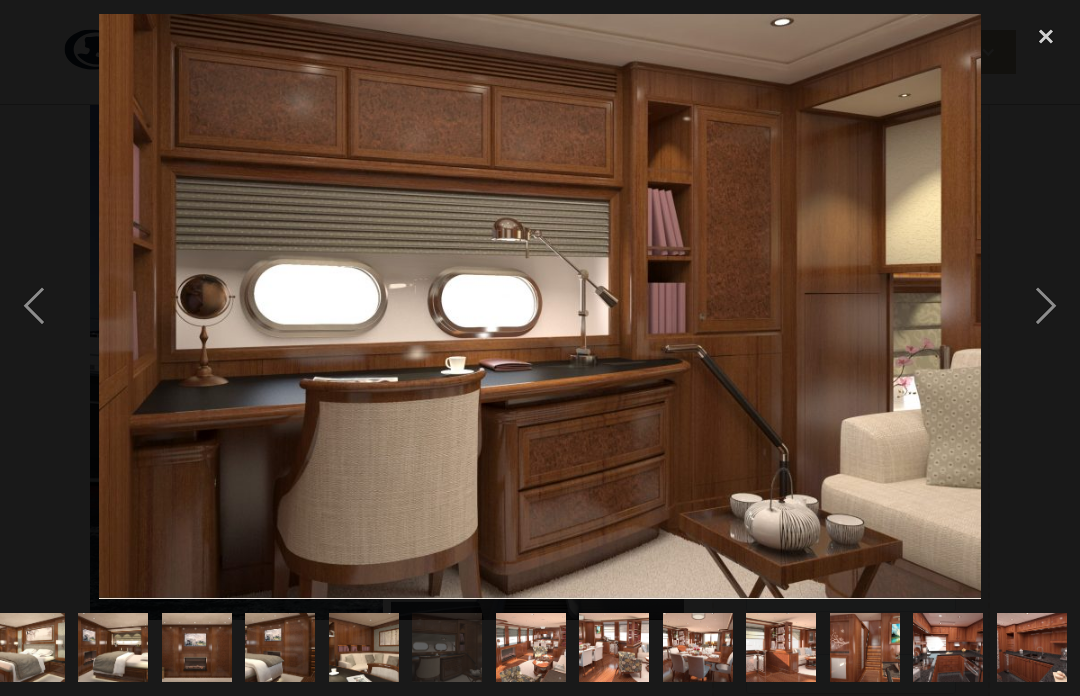 click at bounding box center (1046, 306) 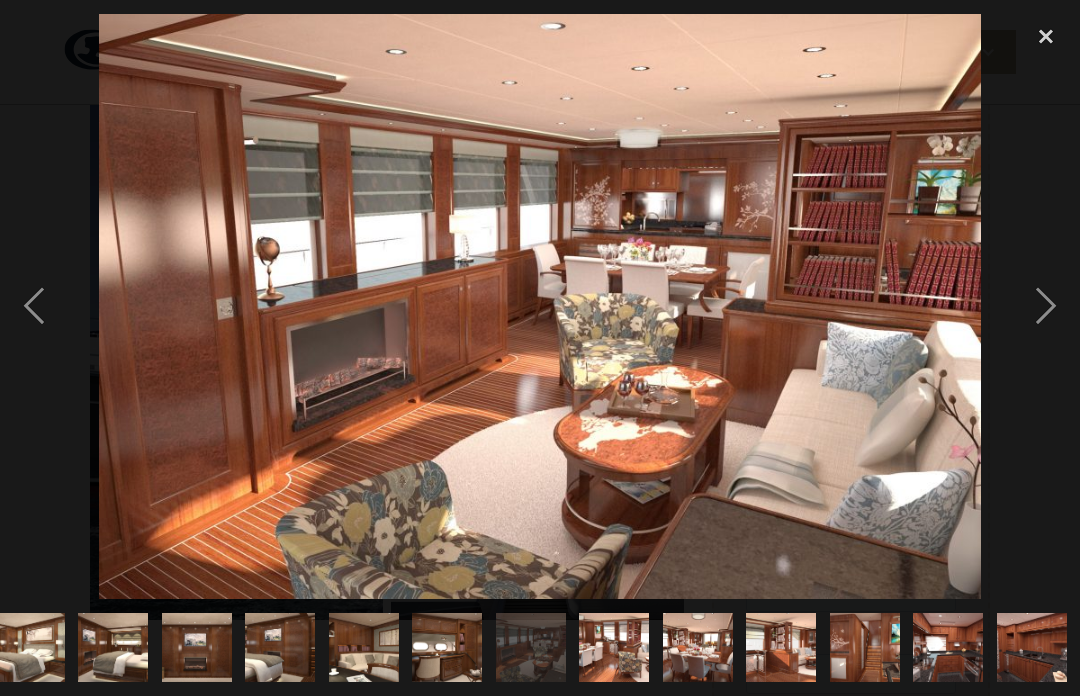 click at bounding box center [1046, 306] 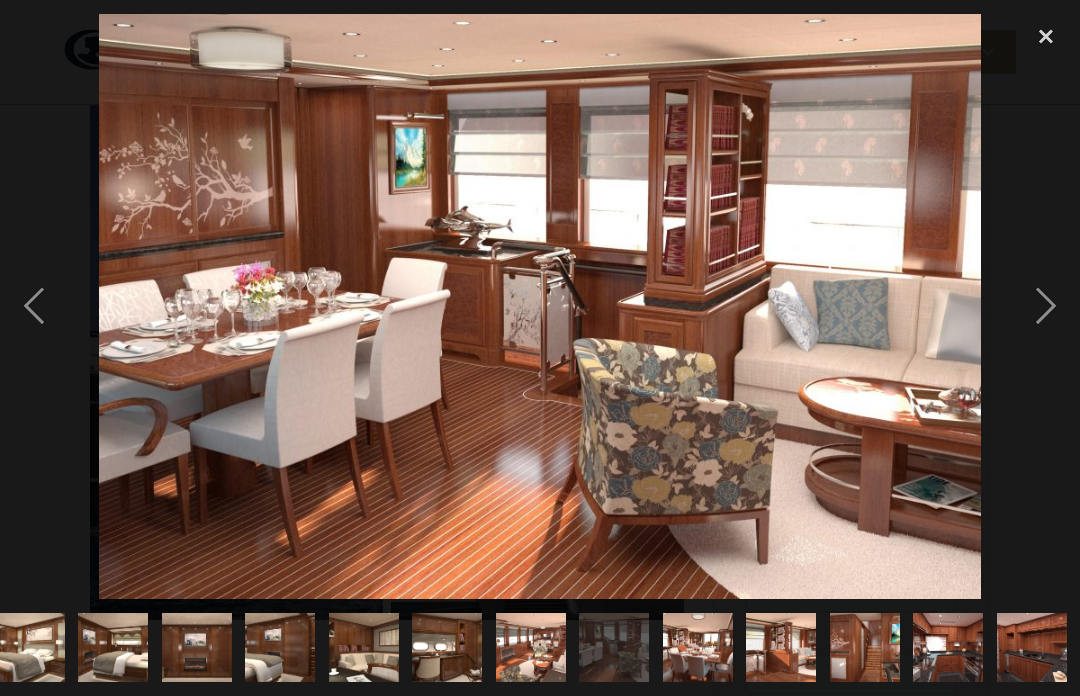 click at bounding box center (1046, 306) 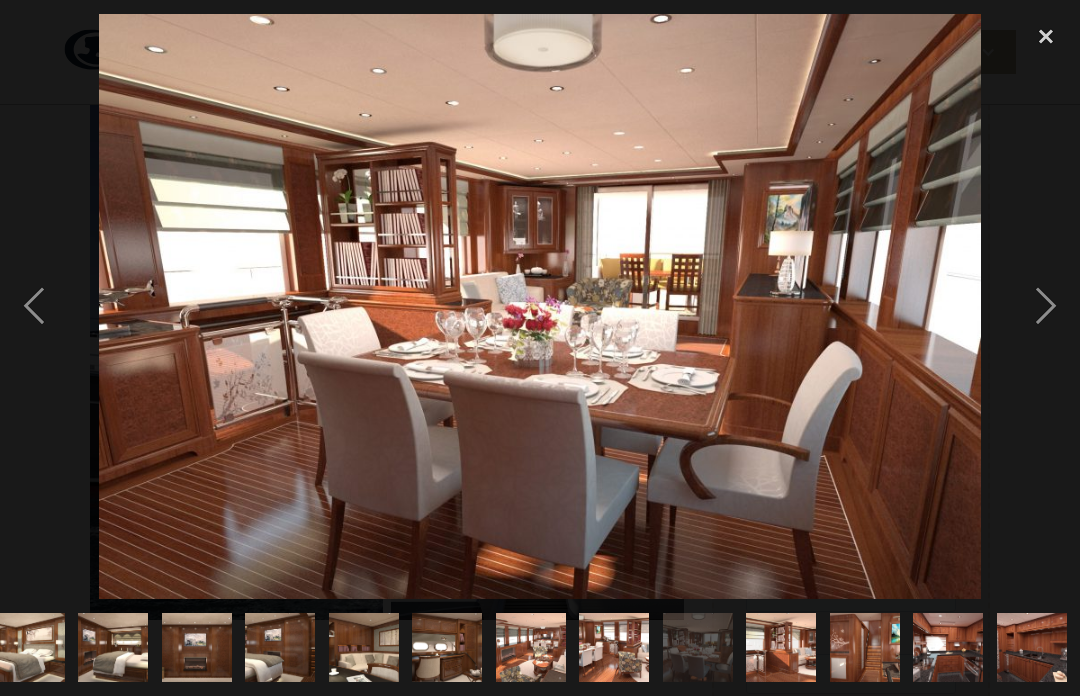 click at bounding box center [1046, 306] 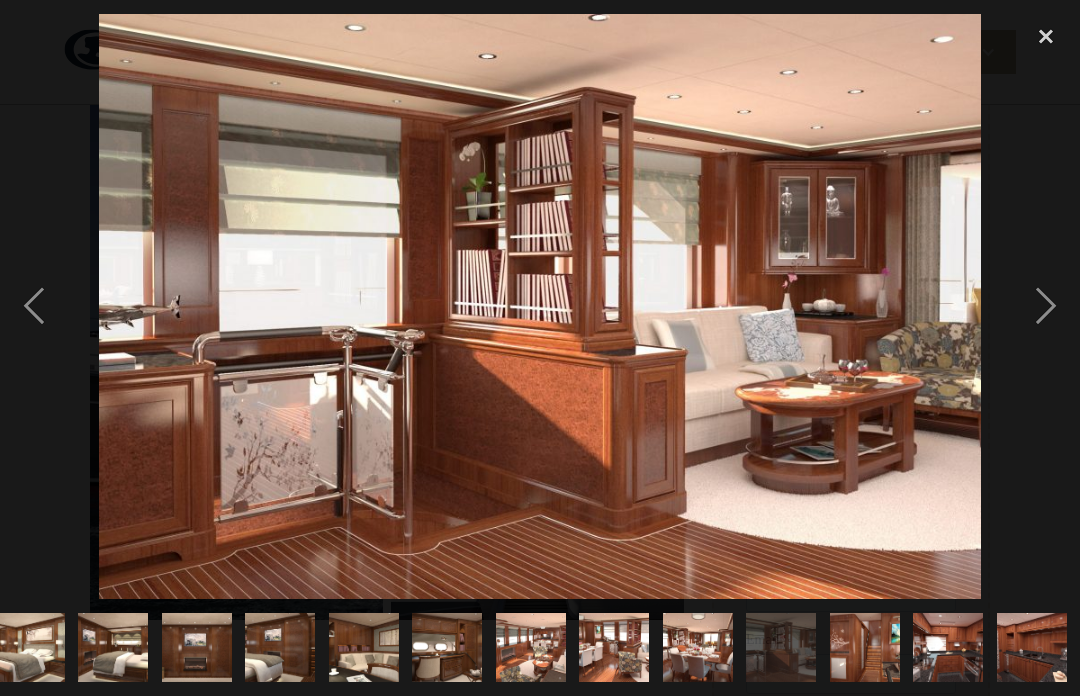 click at bounding box center [1046, 306] 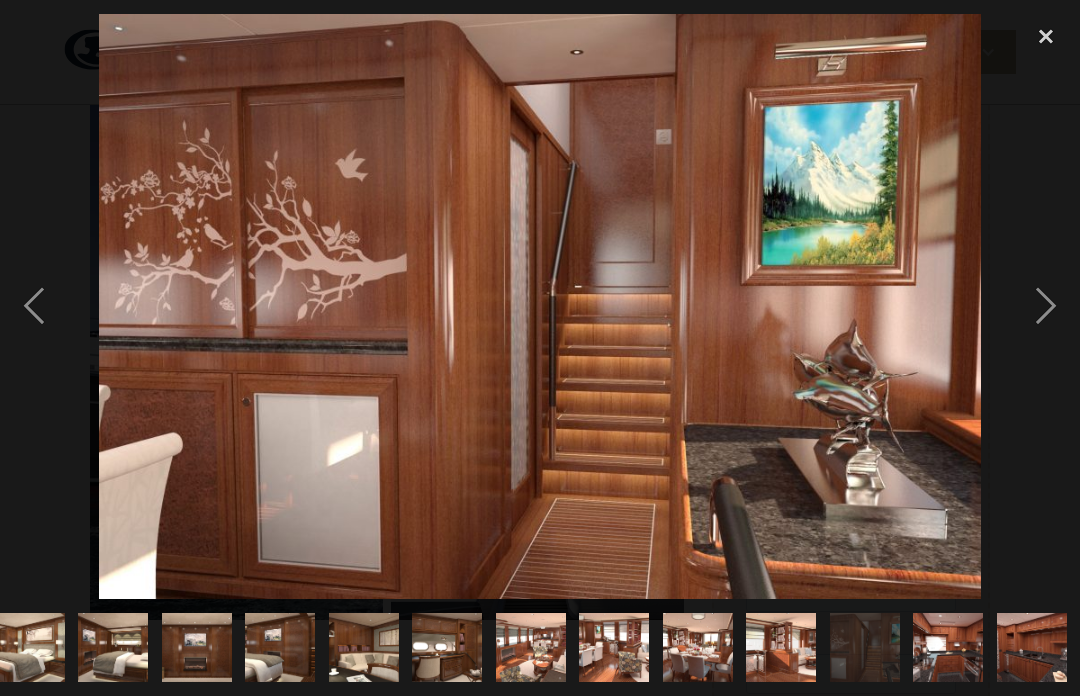 click at bounding box center [1046, 306] 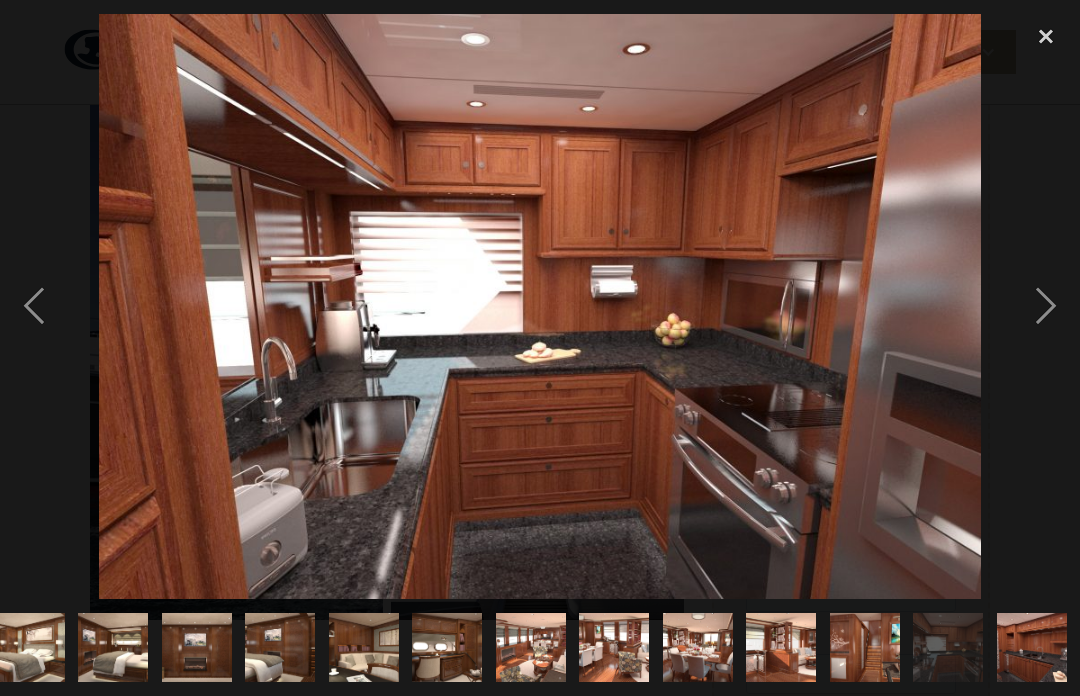 click at bounding box center (1046, 306) 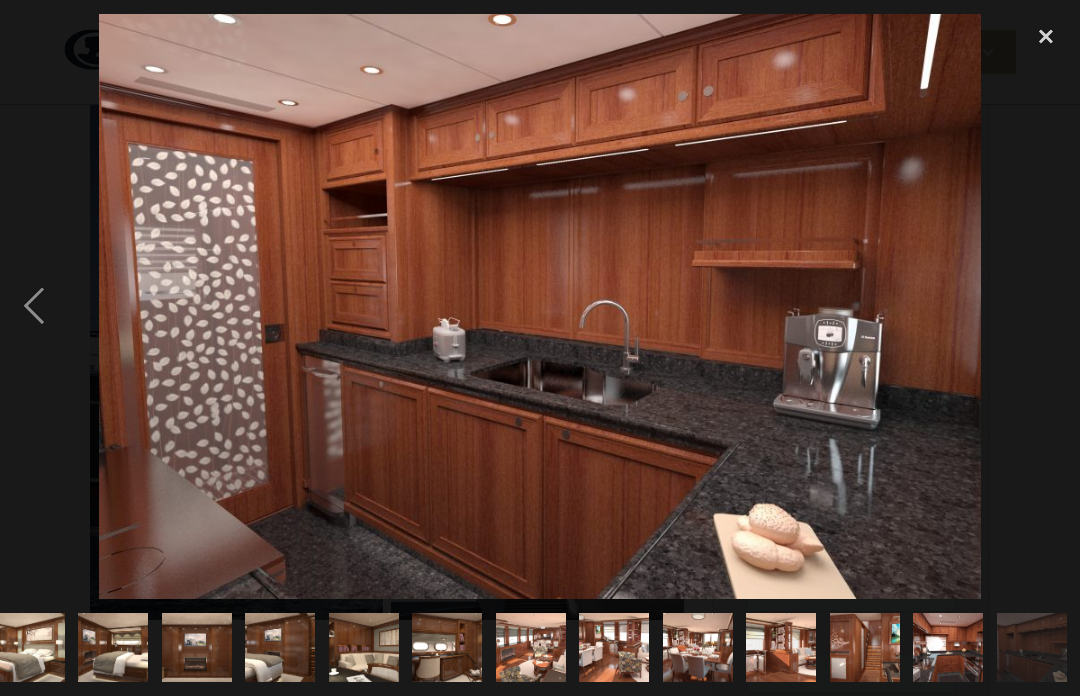 click at bounding box center (1046, 306) 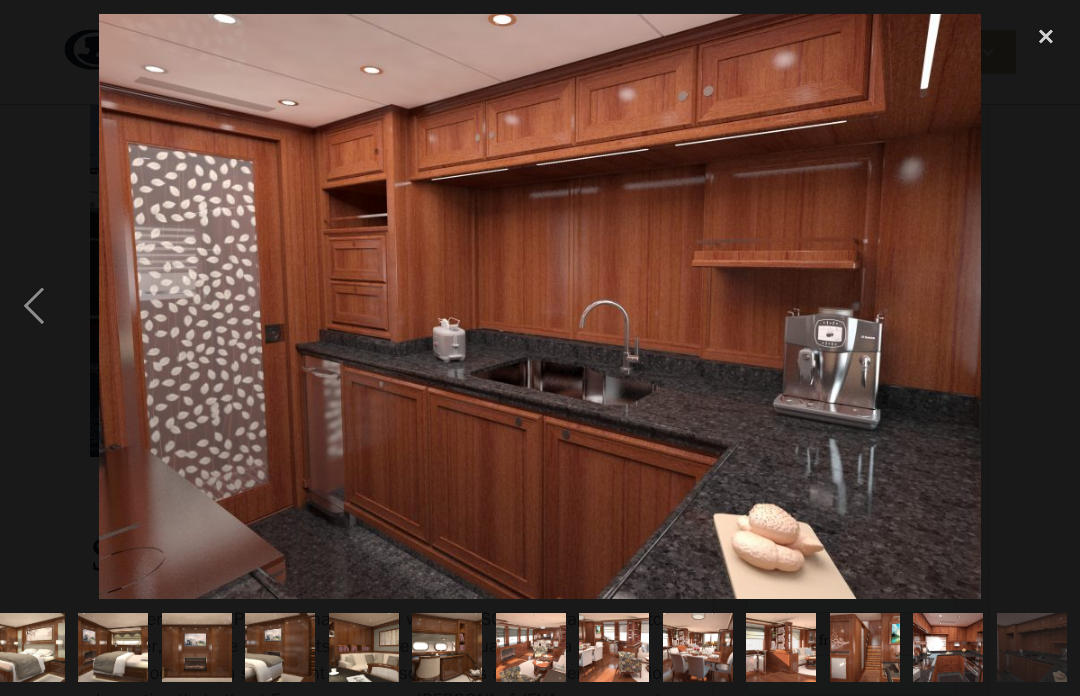 scroll, scrollTop: 490, scrollLeft: 0, axis: vertical 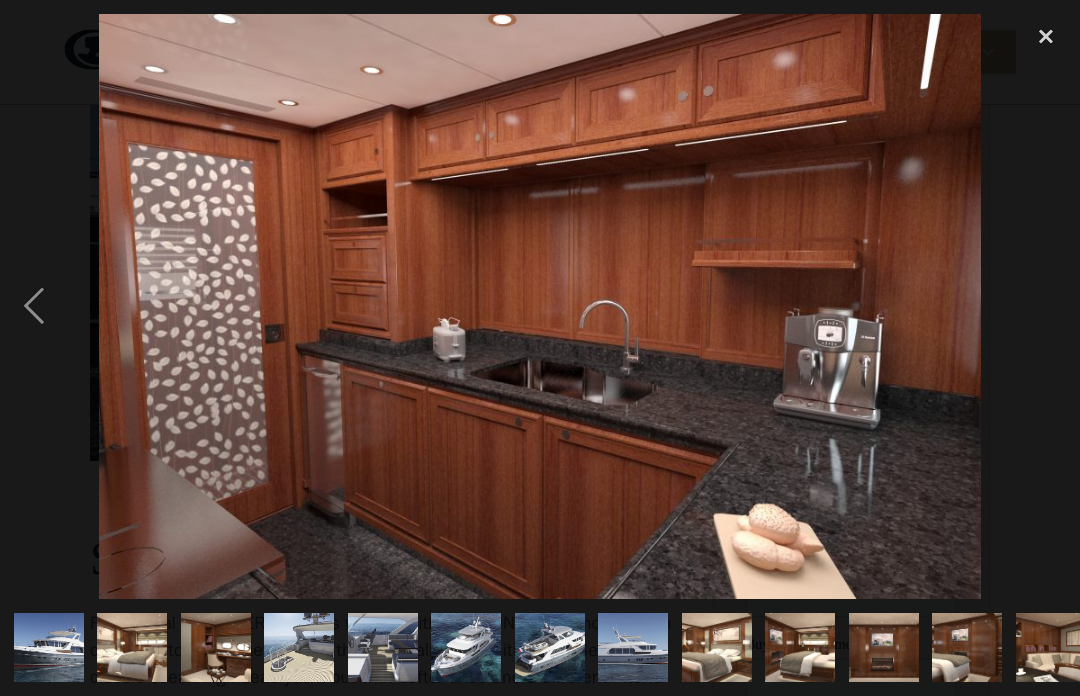 click at bounding box center [1046, 36] 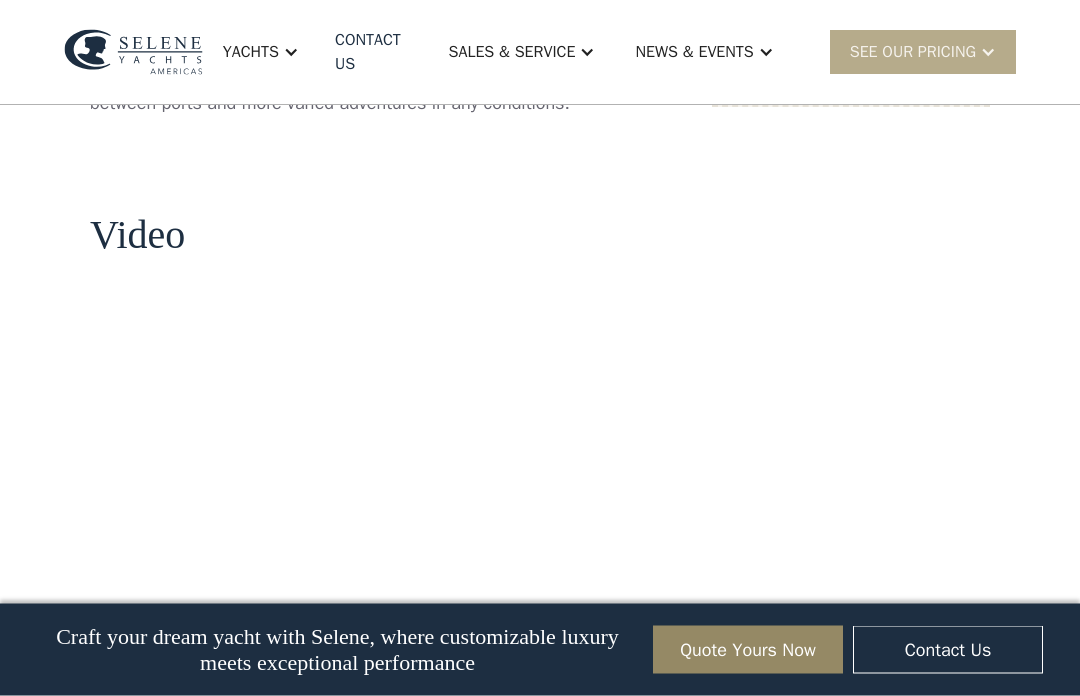 scroll, scrollTop: 1977, scrollLeft: 0, axis: vertical 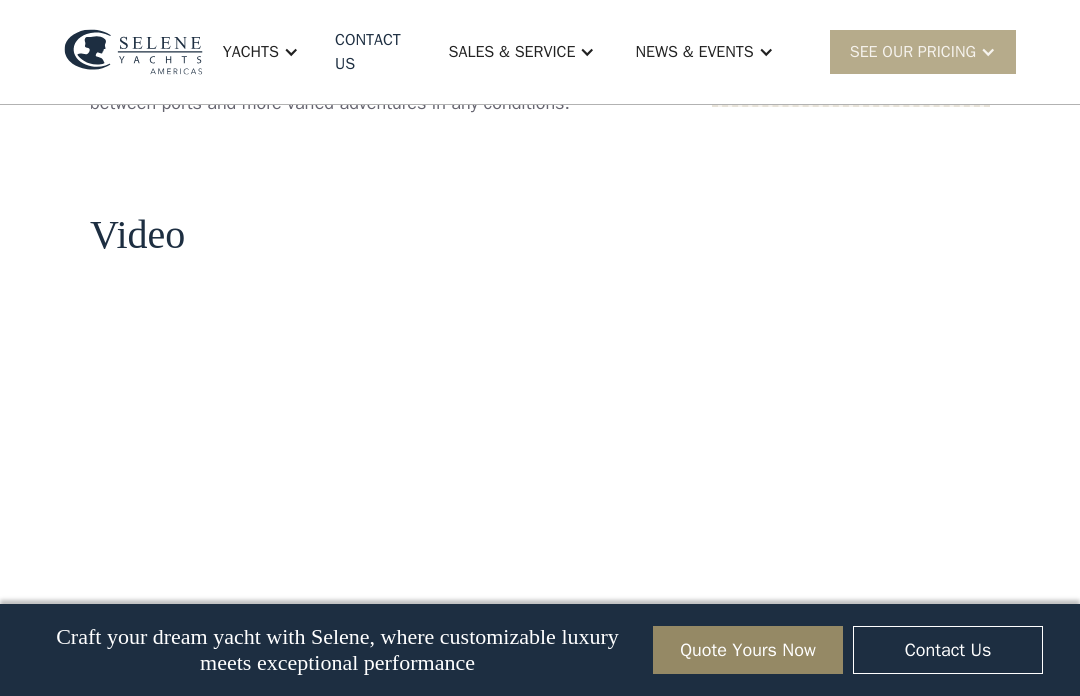 click on "**********" at bounding box center [851, 204] 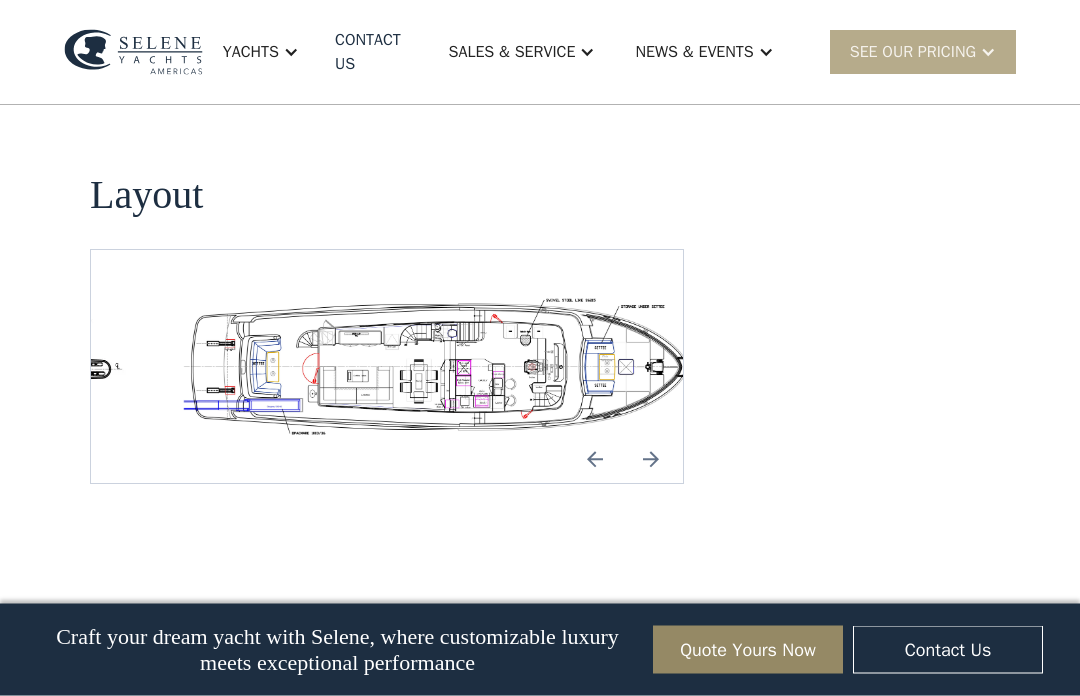 scroll, scrollTop: 3620, scrollLeft: 0, axis: vertical 